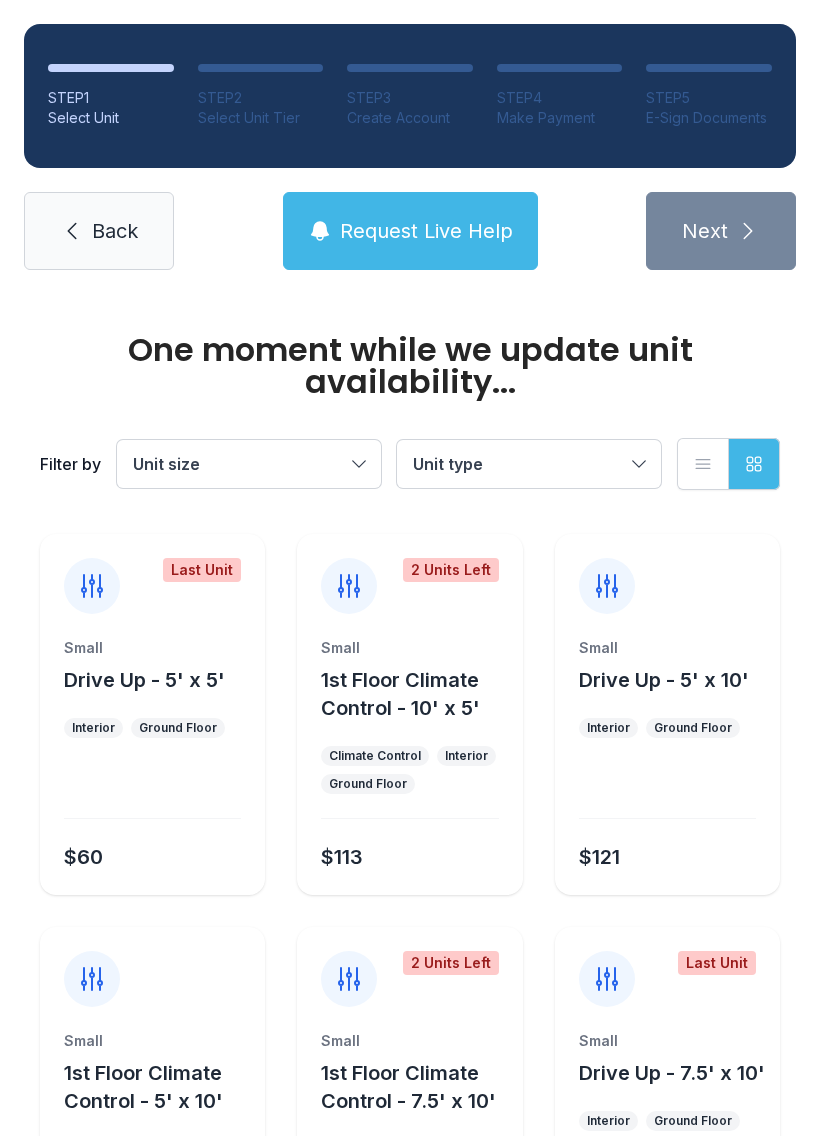 scroll, scrollTop: 0, scrollLeft: 0, axis: both 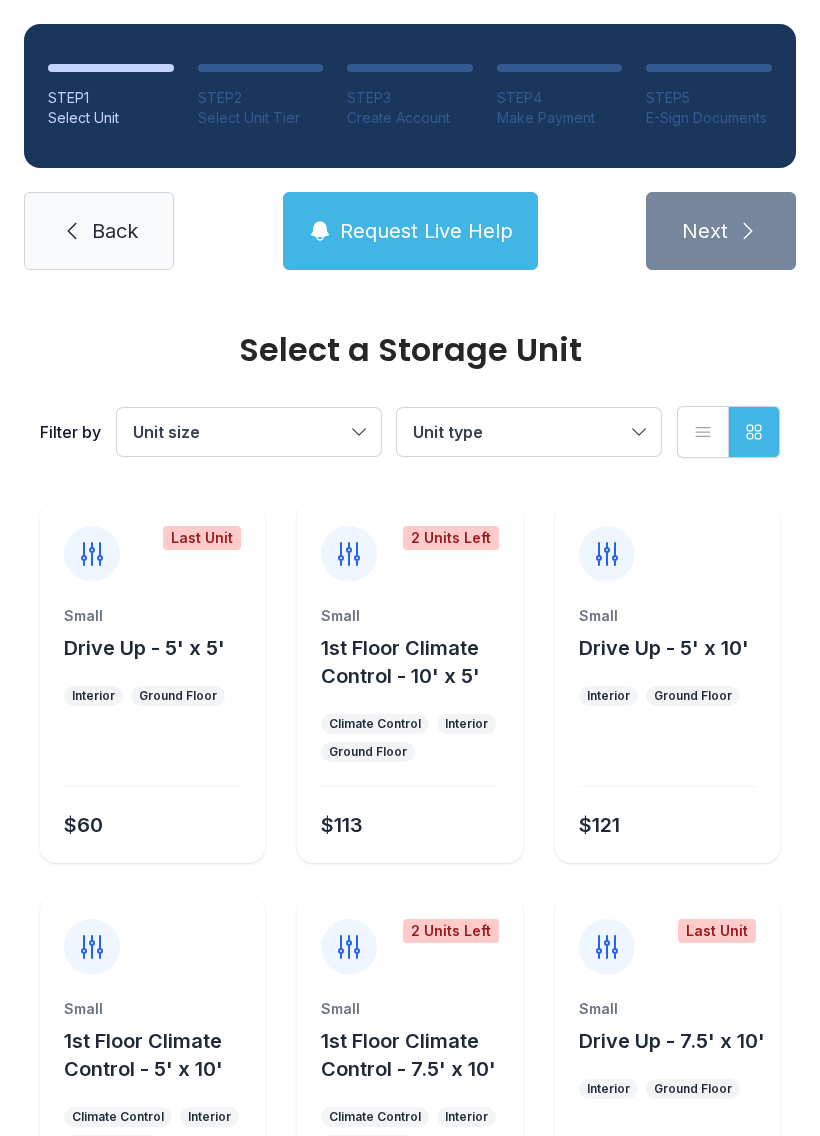 click on "Unit size" at bounding box center (249, 432) 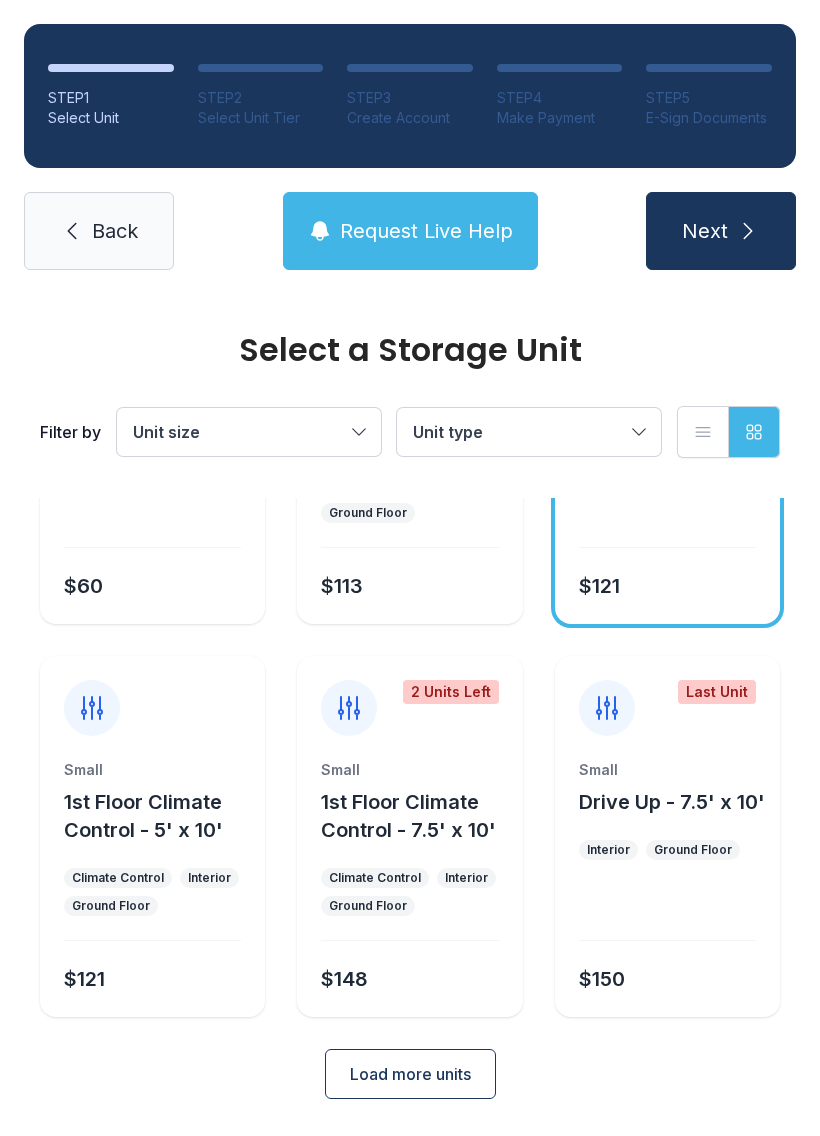 scroll, scrollTop: 238, scrollLeft: 0, axis: vertical 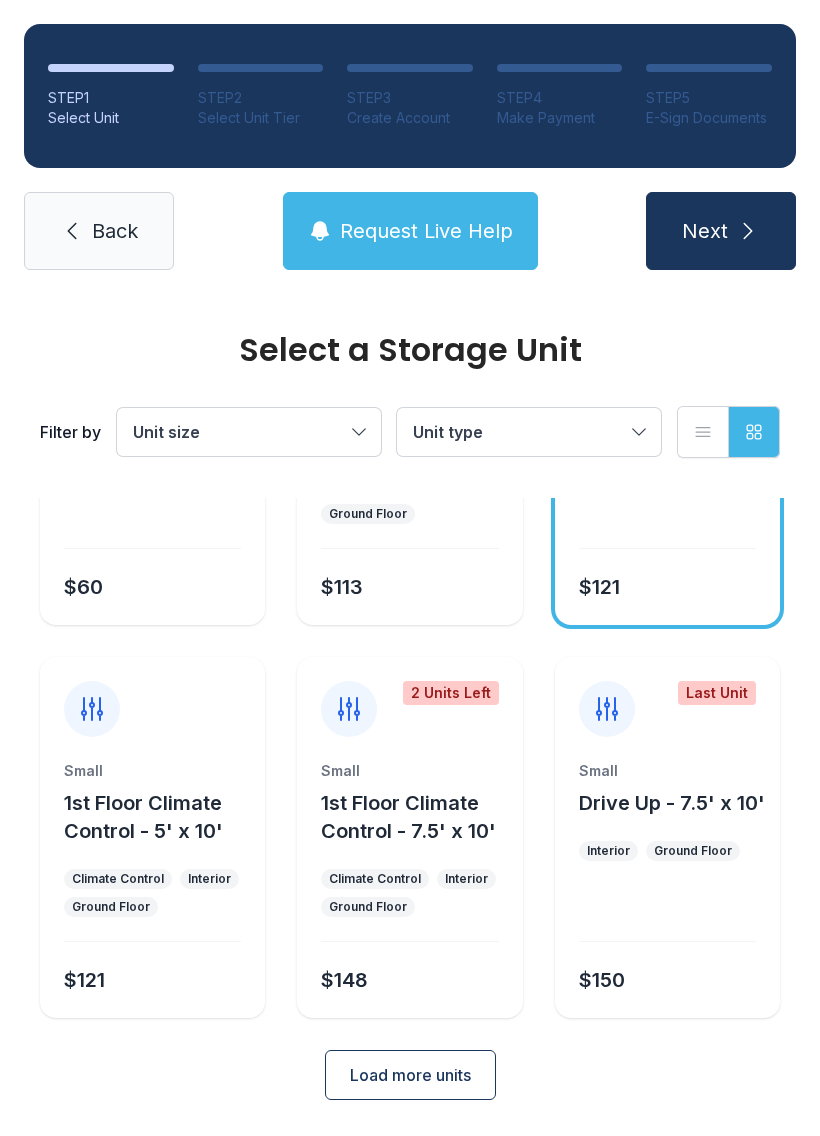 click on "Load more units" at bounding box center (410, 1075) 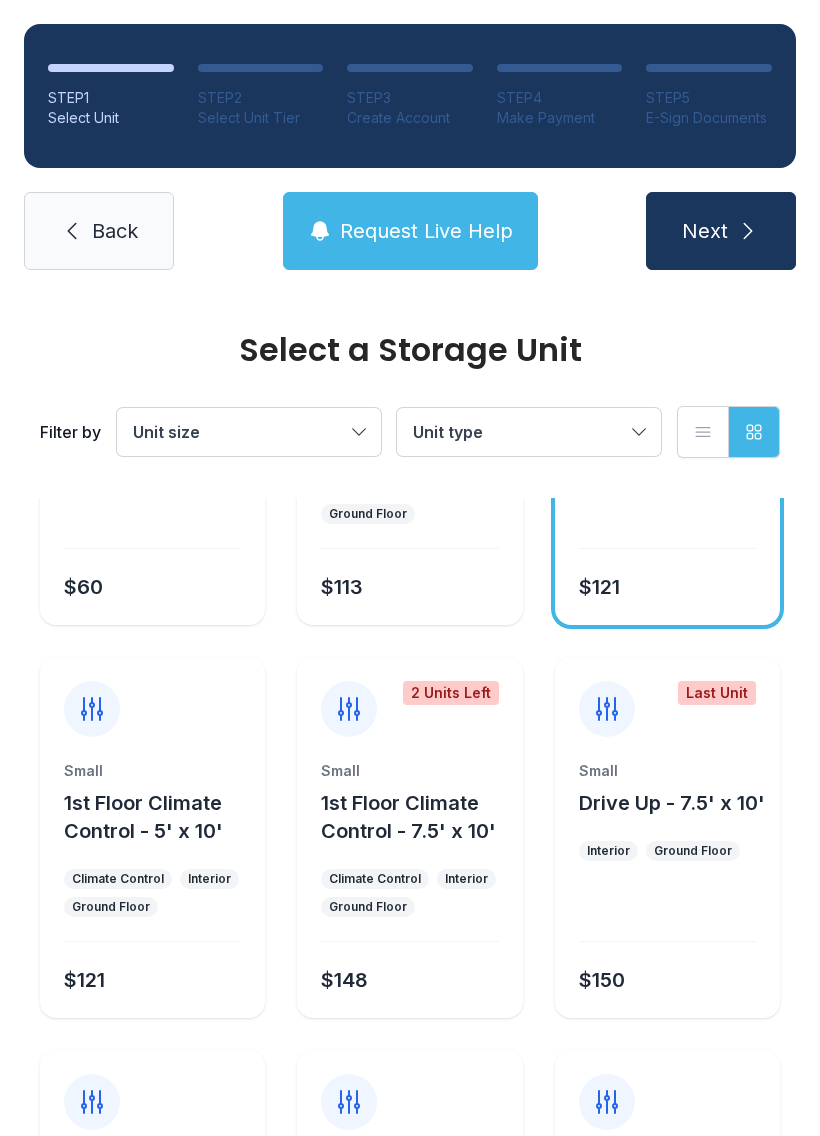 click on "Next" at bounding box center [721, 231] 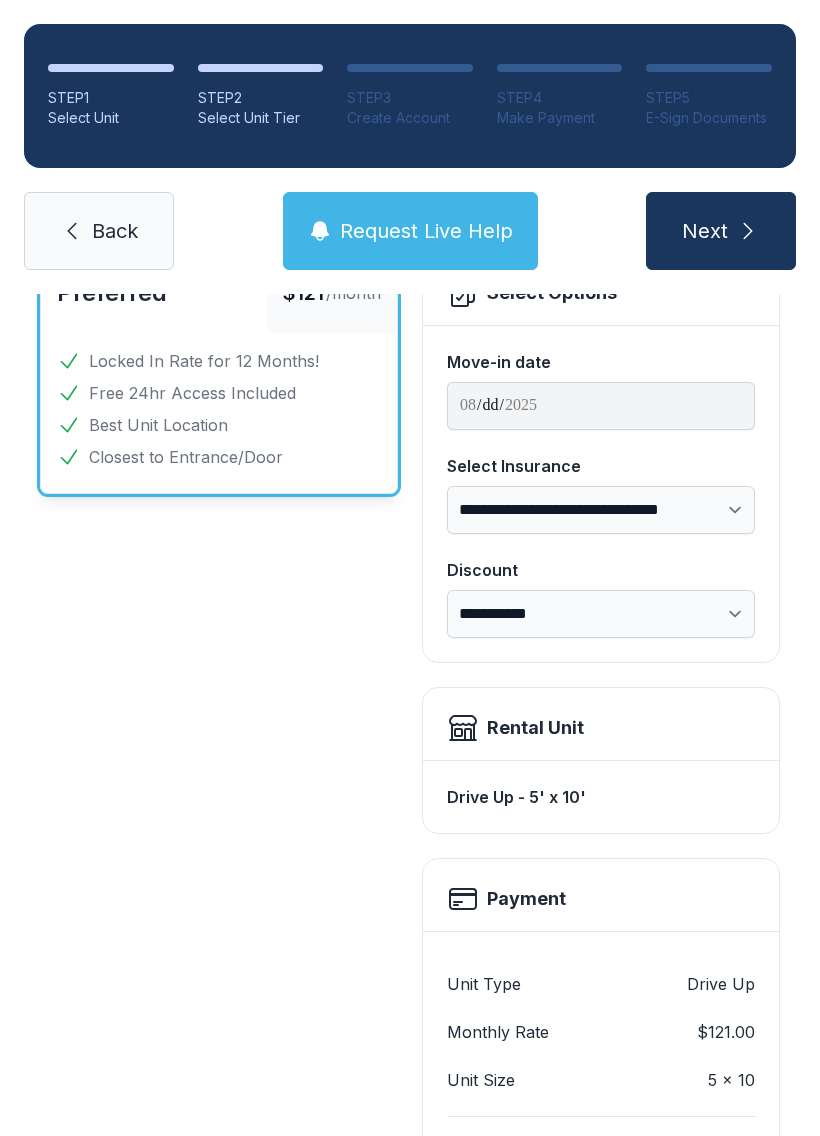 scroll, scrollTop: 183, scrollLeft: 0, axis: vertical 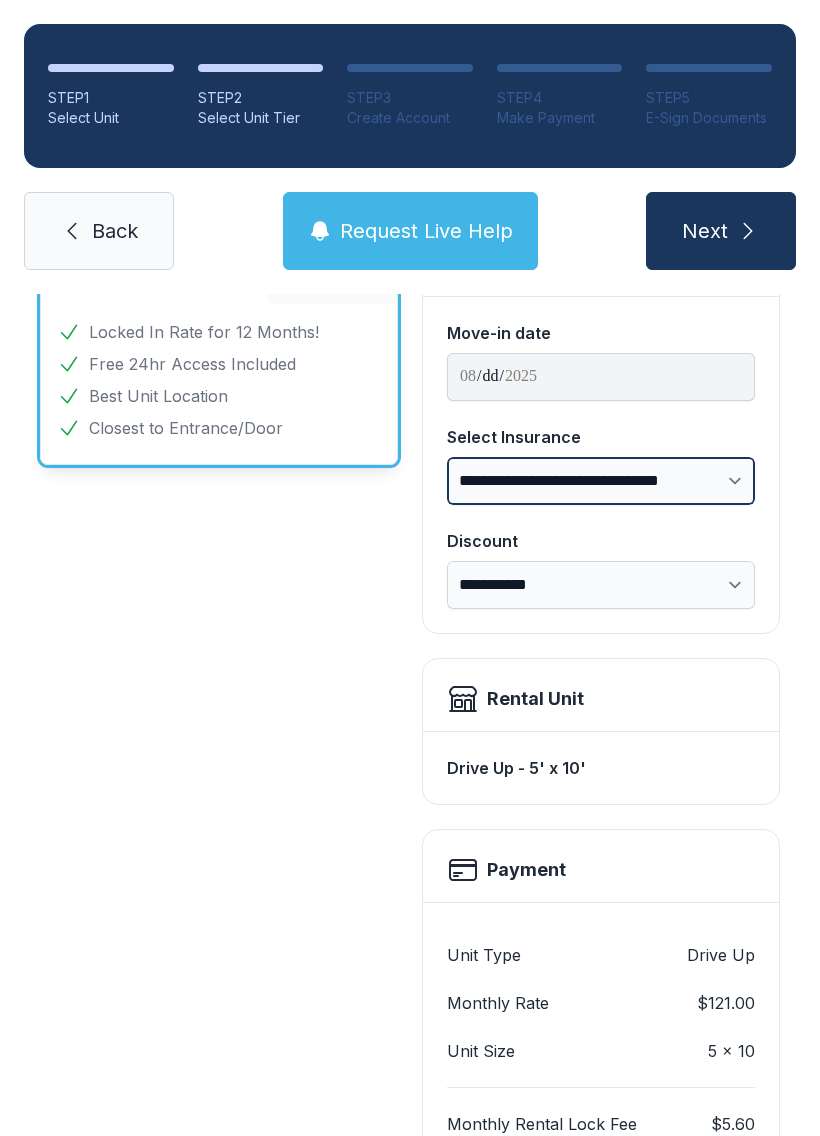 click on "**********" at bounding box center [601, 481] 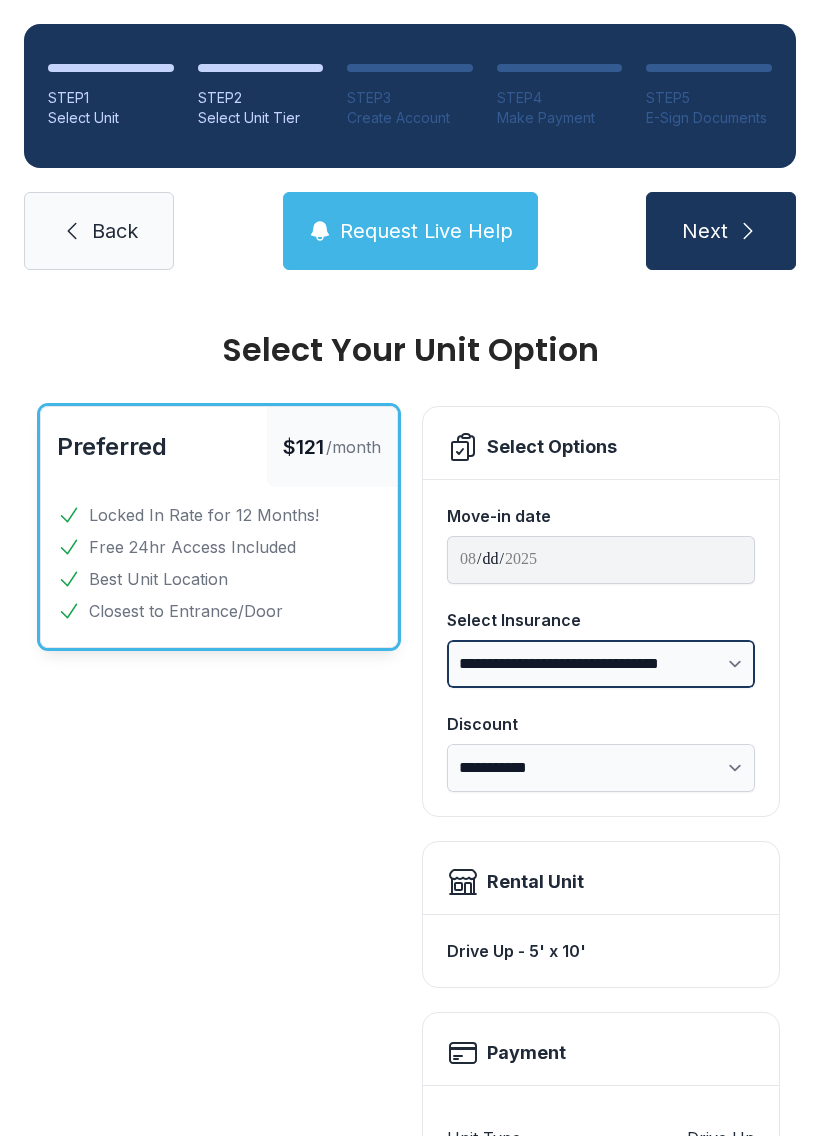 scroll, scrollTop: 0, scrollLeft: 0, axis: both 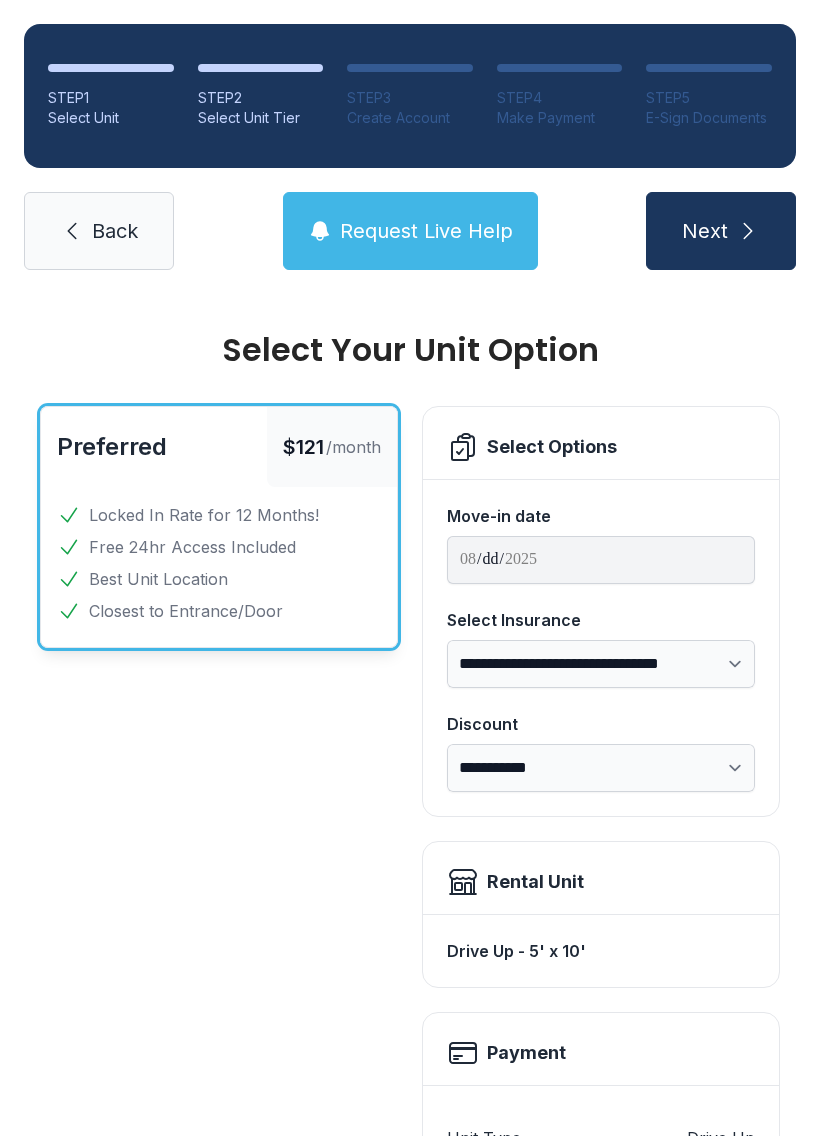 click on "Back" at bounding box center [99, 231] 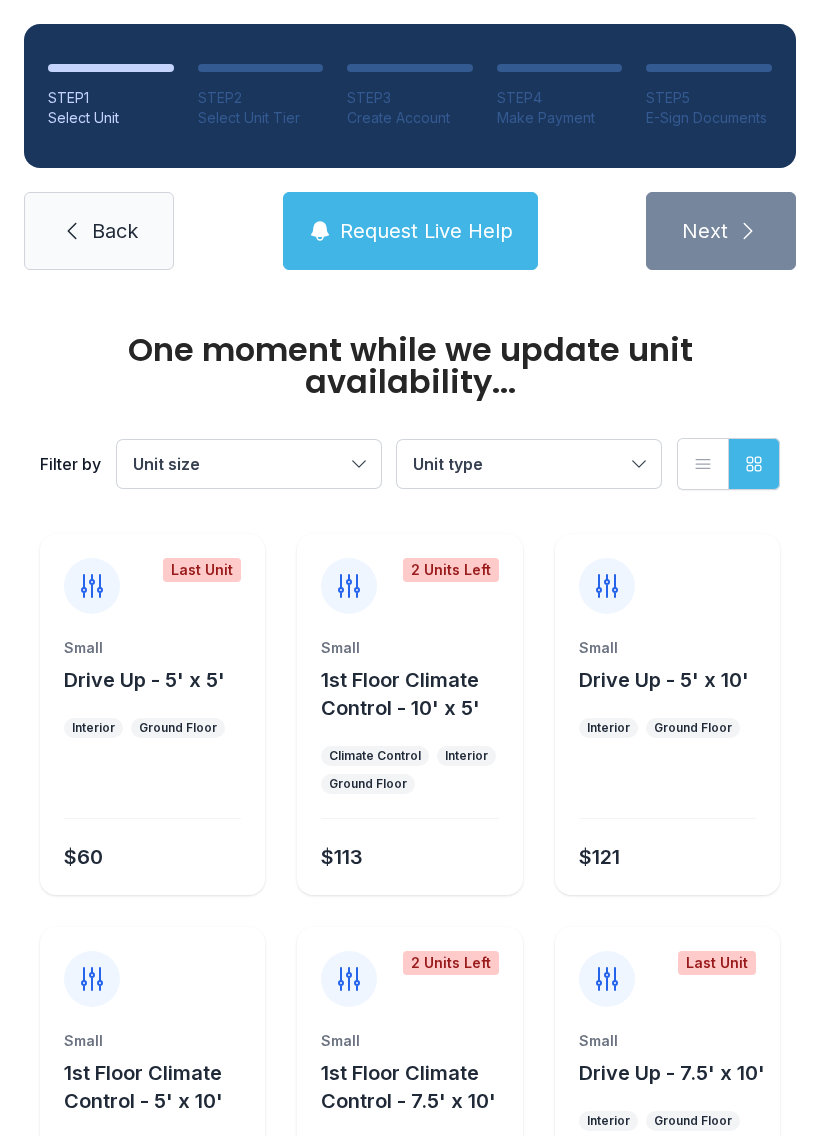 click on "Back" at bounding box center [99, 231] 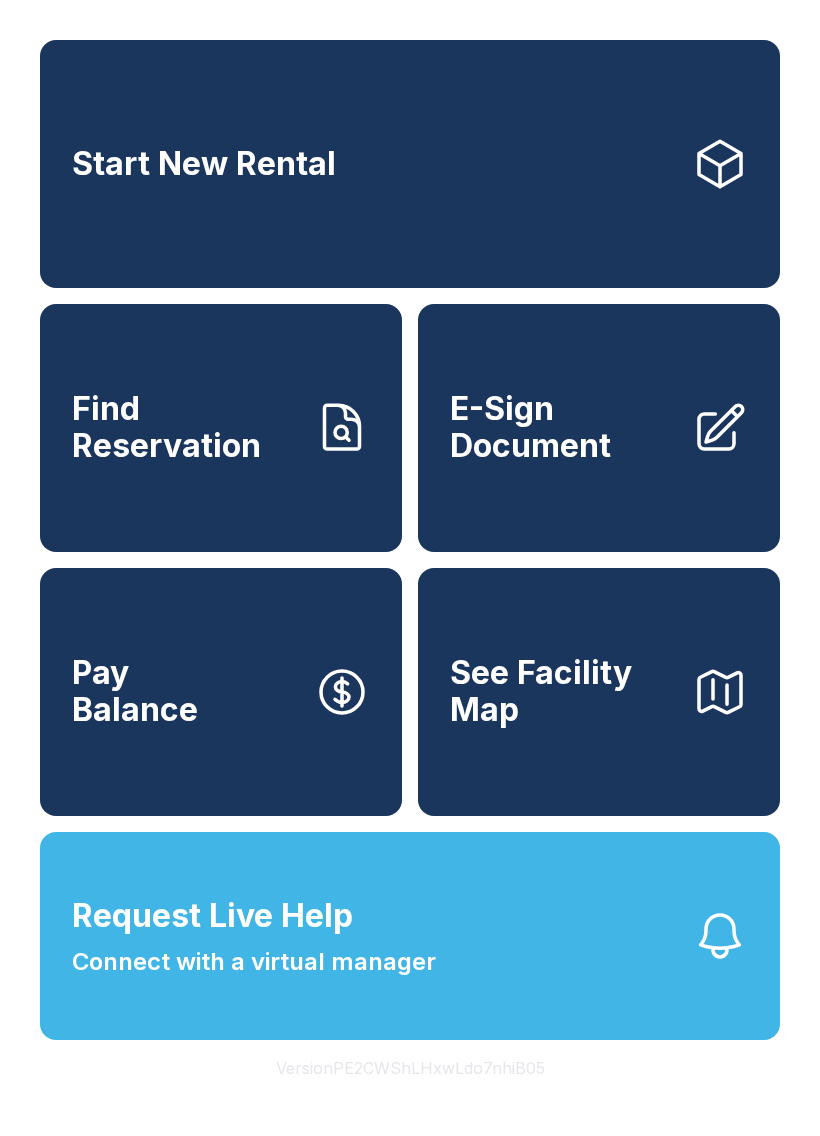 click on "Find Reservation" at bounding box center (221, 428) 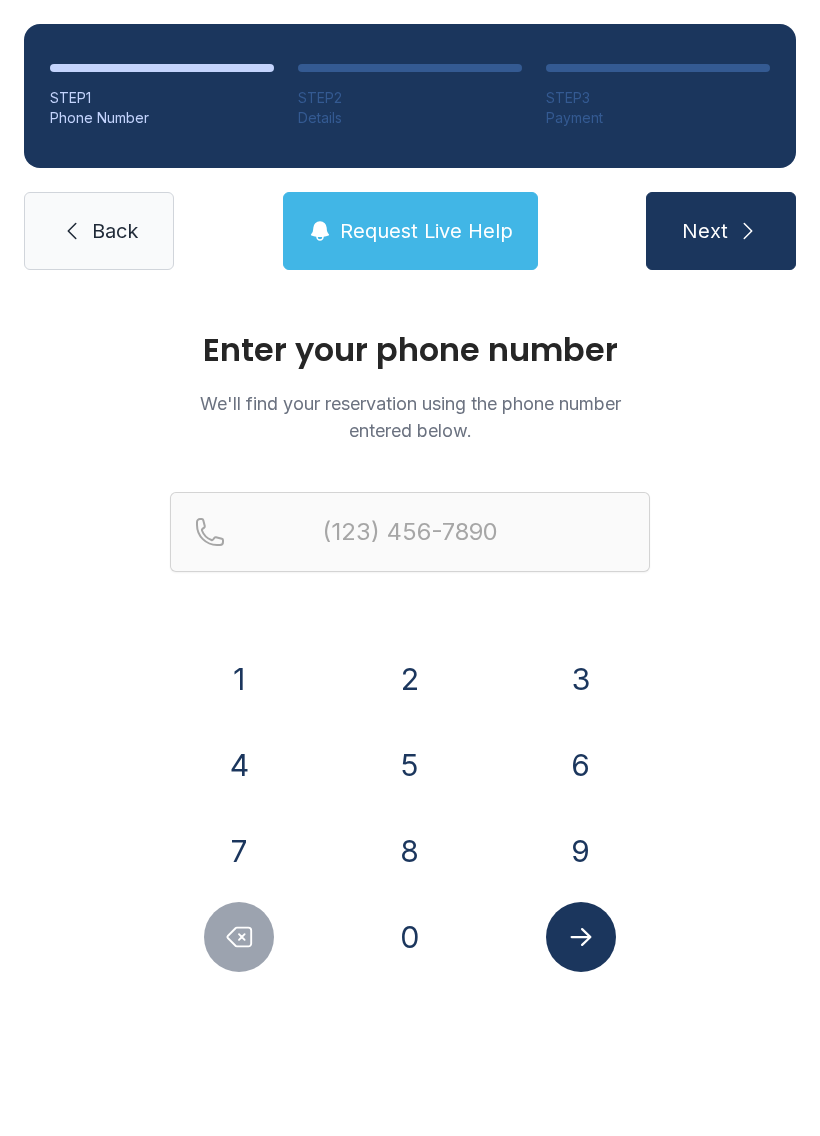click on "9" at bounding box center (581, 851) 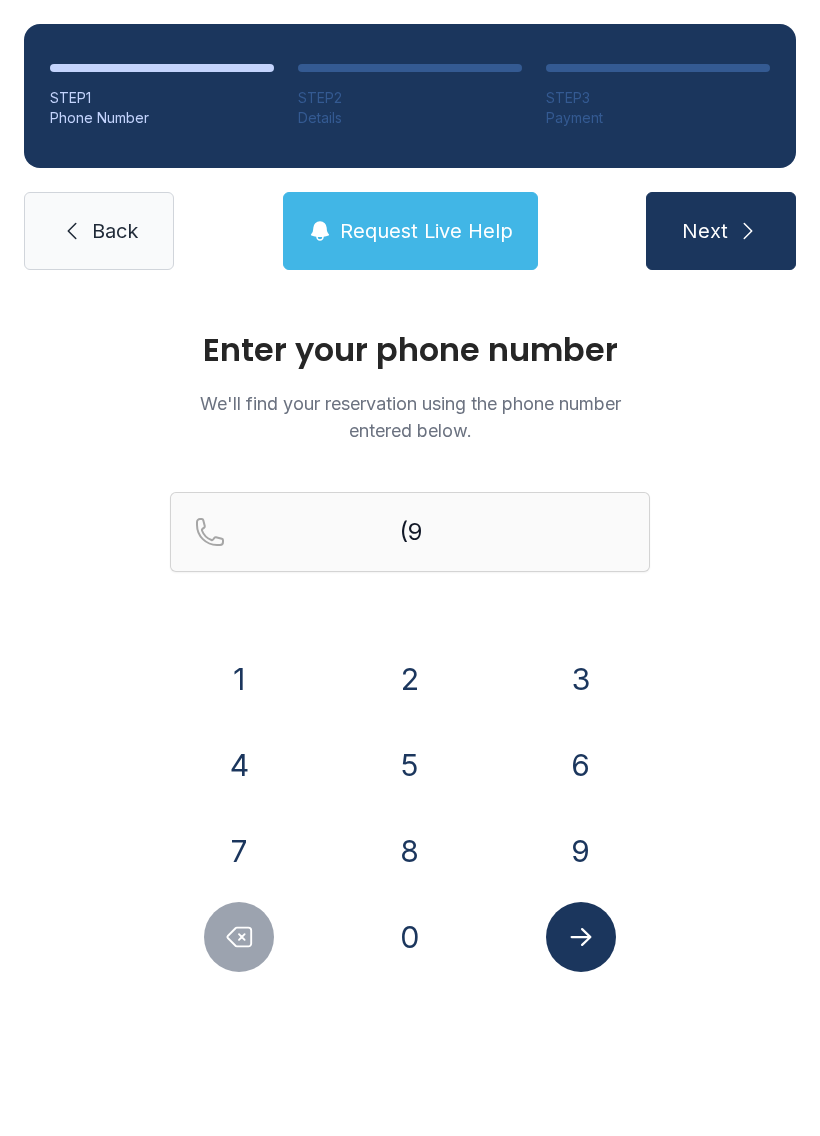 click on "5" at bounding box center (410, 765) 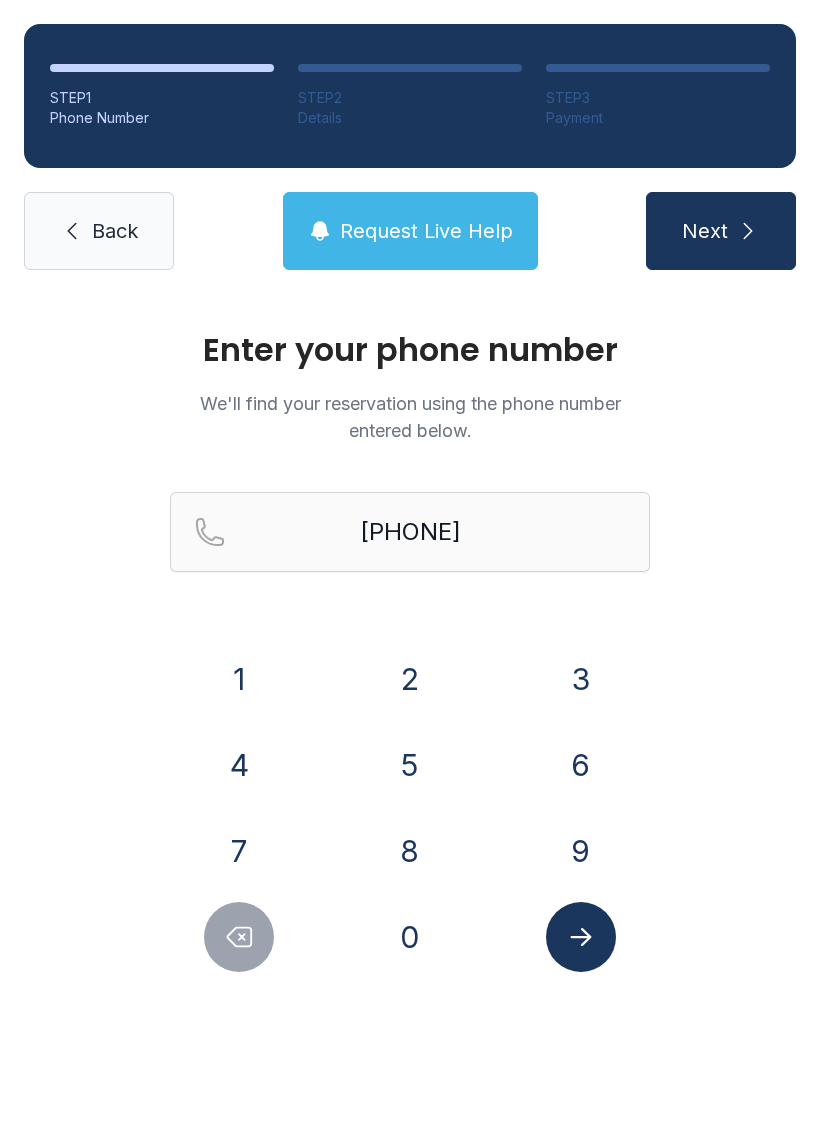 click on "4" at bounding box center (239, 765) 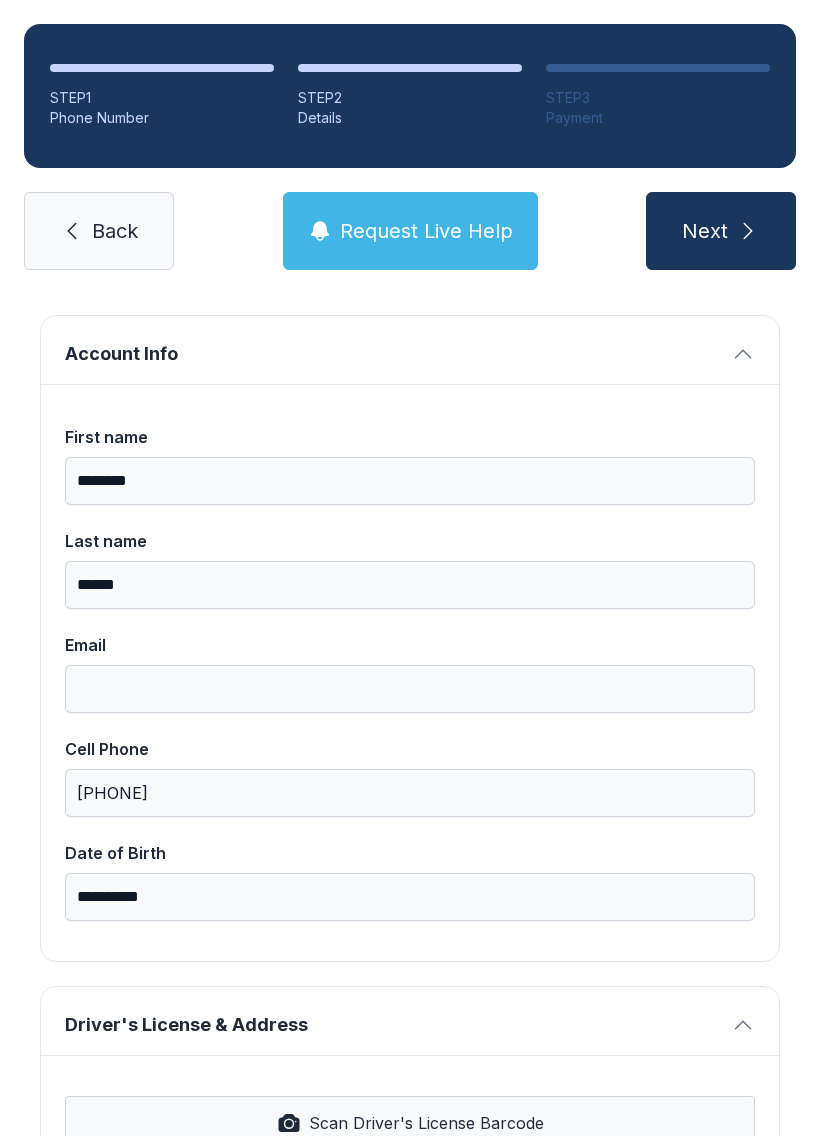 scroll, scrollTop: 101, scrollLeft: 0, axis: vertical 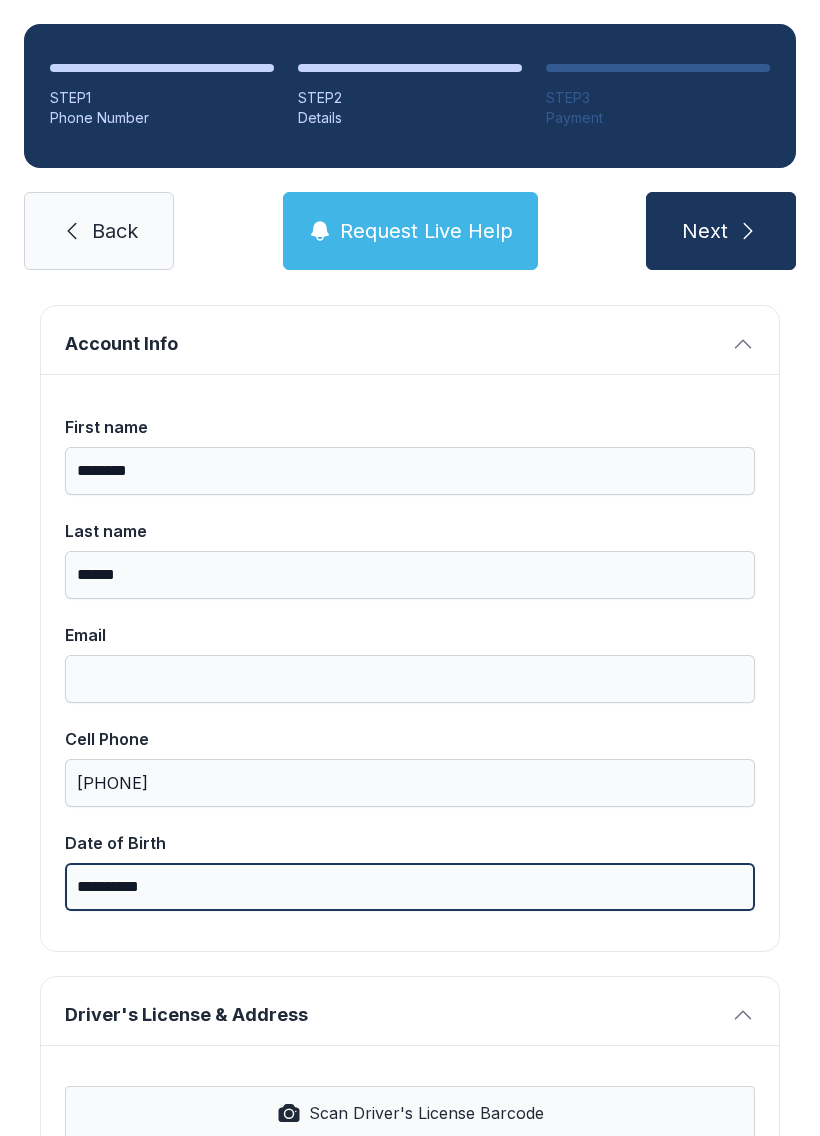 click on "**********" at bounding box center (410, 887) 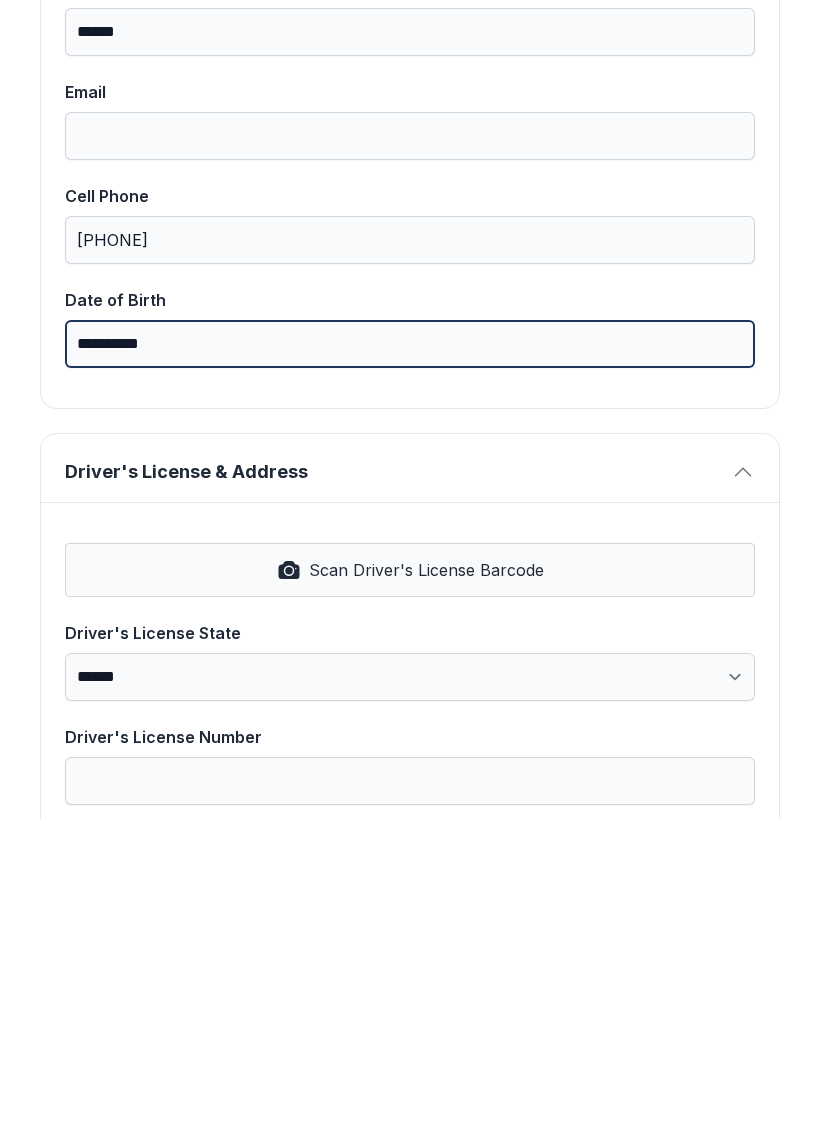scroll, scrollTop: 328, scrollLeft: 0, axis: vertical 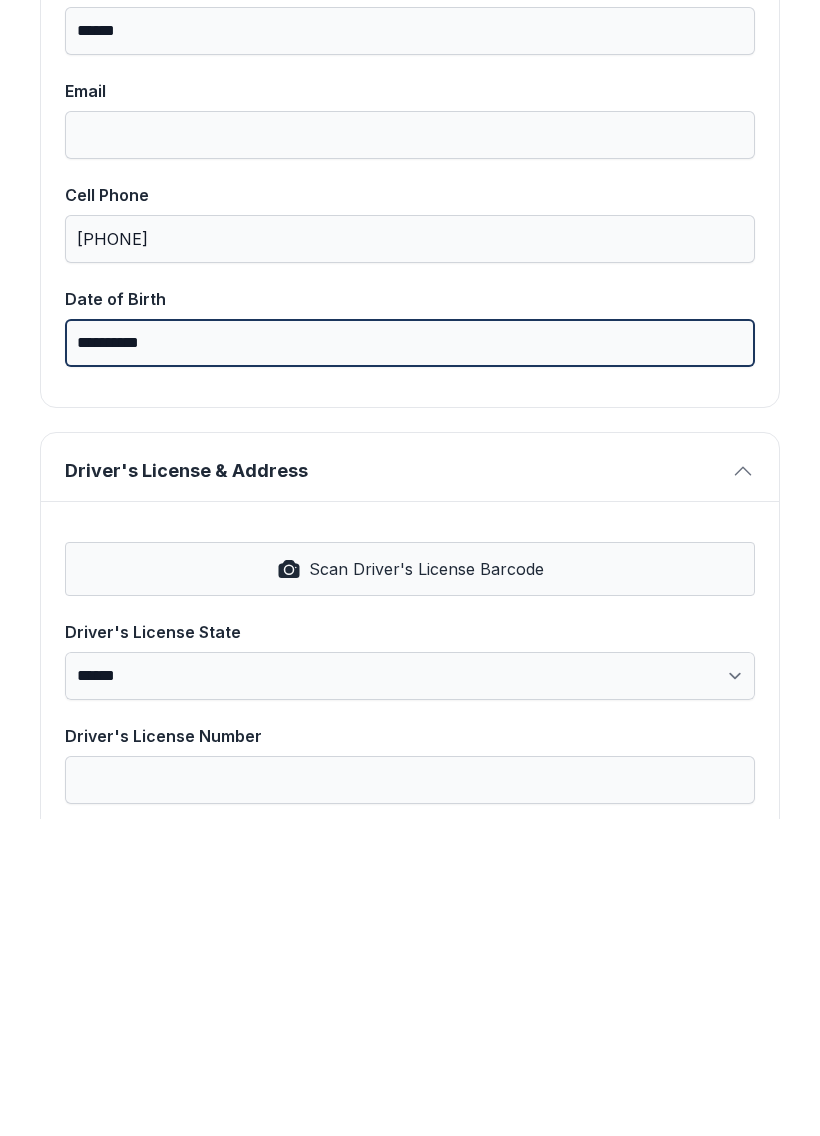 type on "**********" 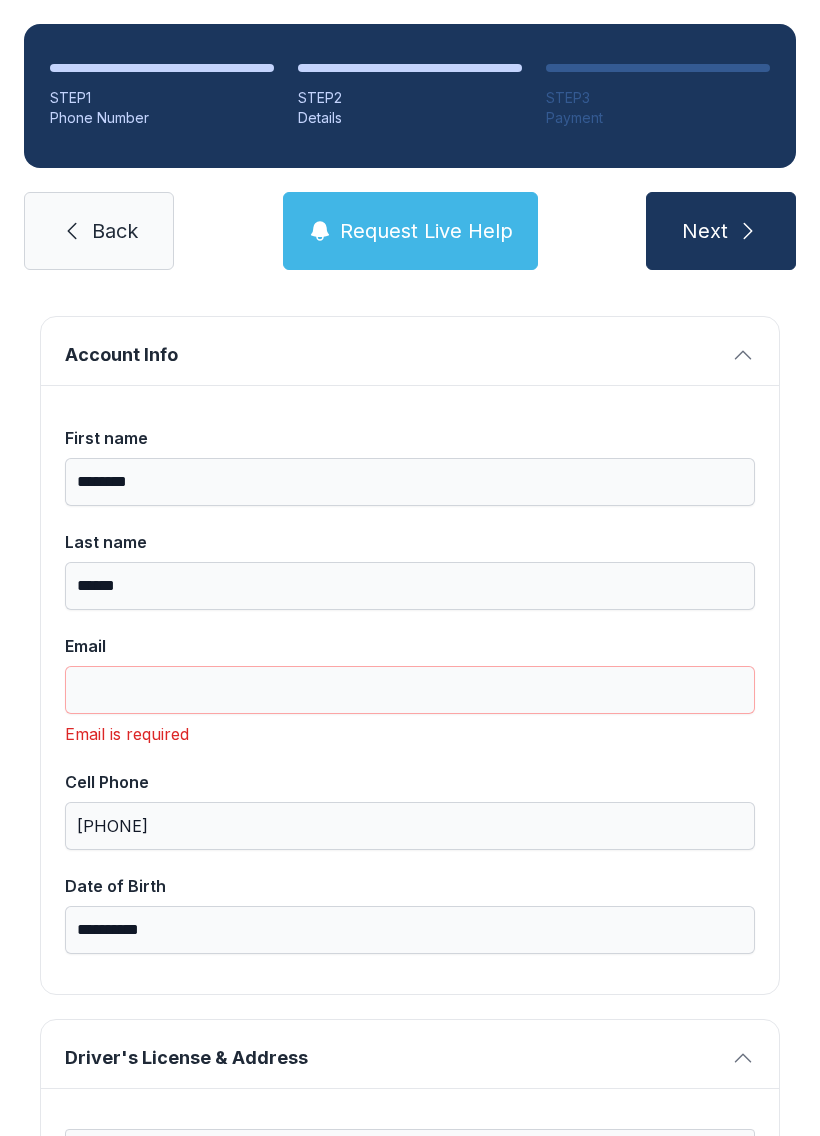 scroll, scrollTop: 95, scrollLeft: 0, axis: vertical 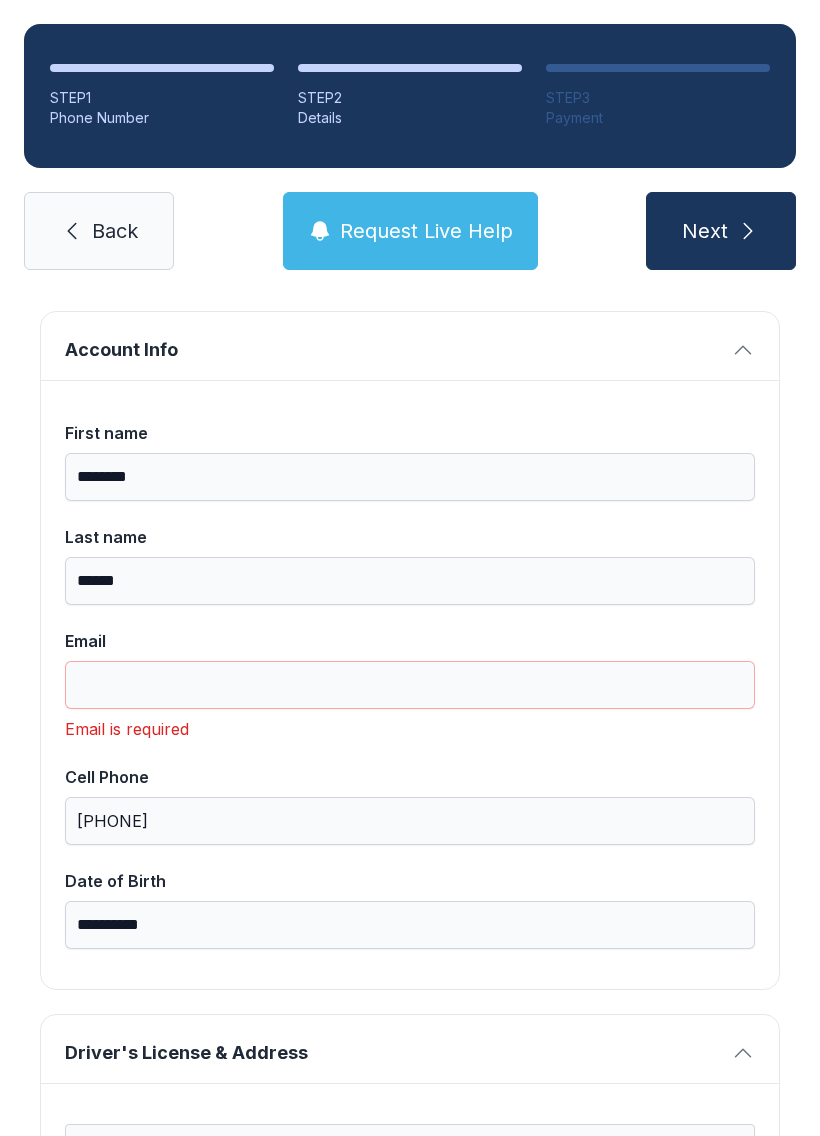 click on "Email" at bounding box center [410, 669] 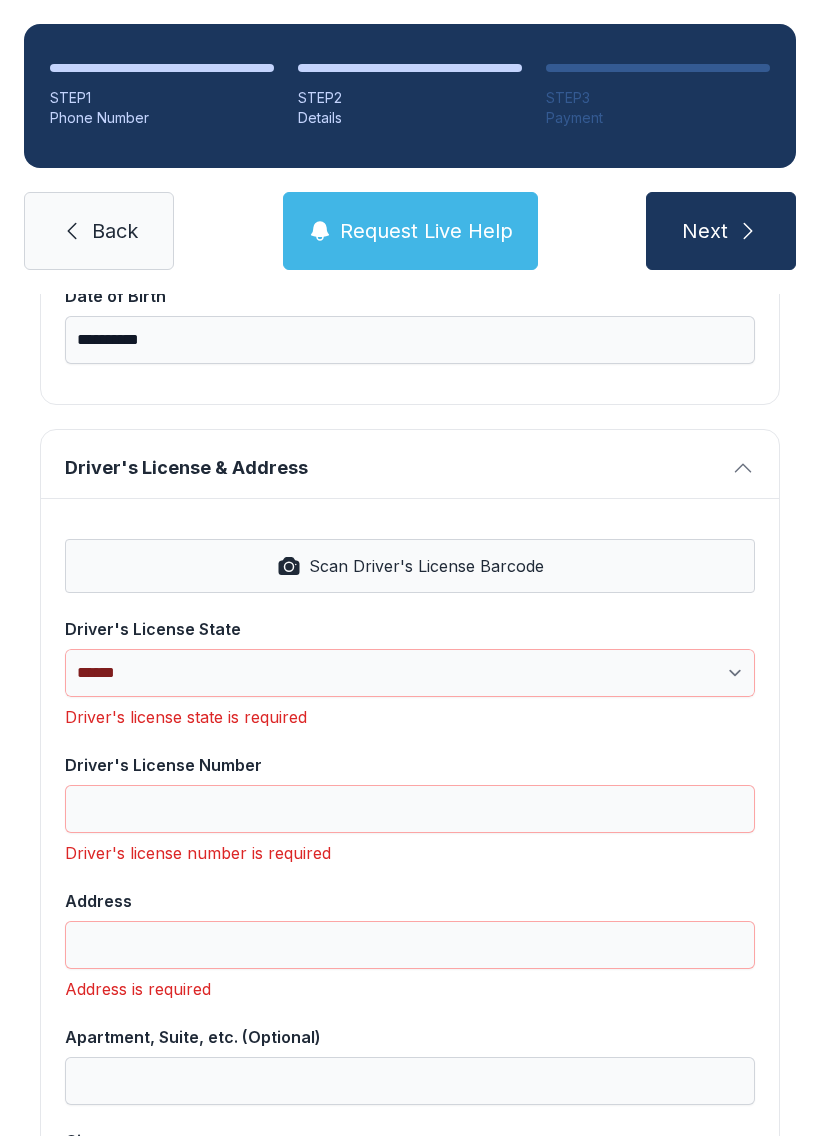 scroll, scrollTop: 732, scrollLeft: 0, axis: vertical 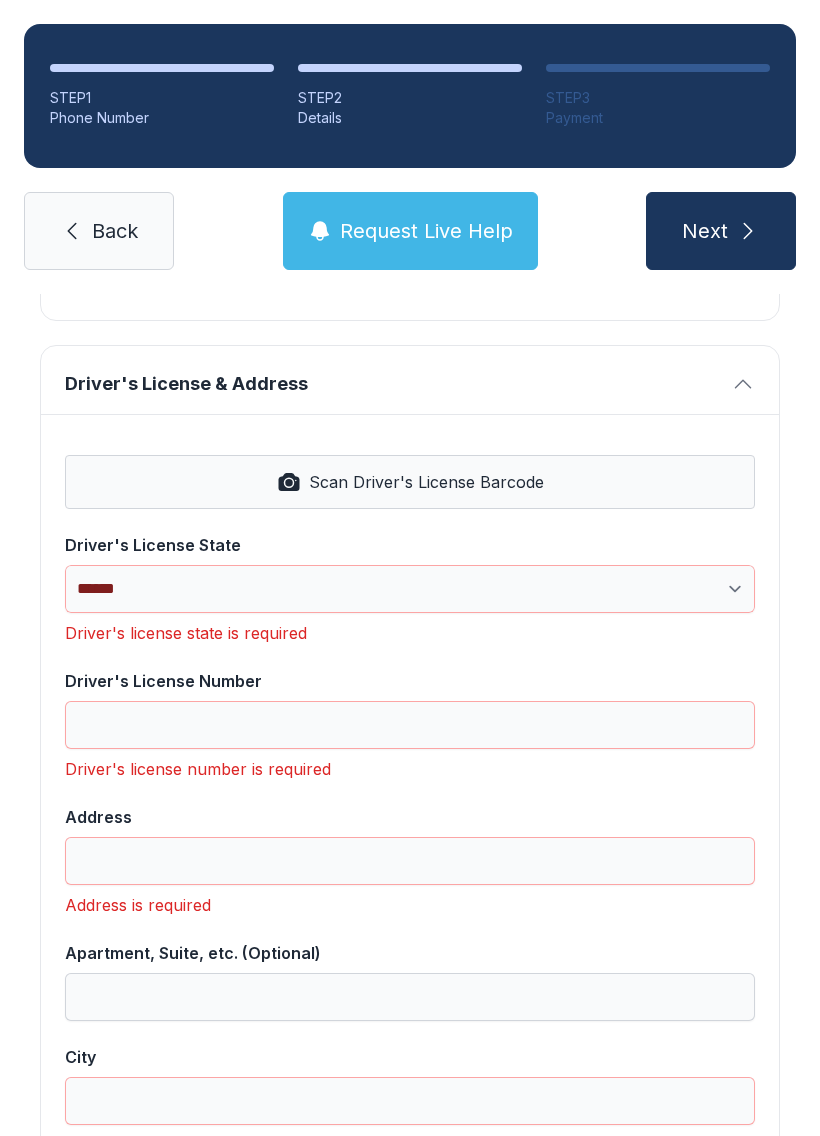 type on "**********" 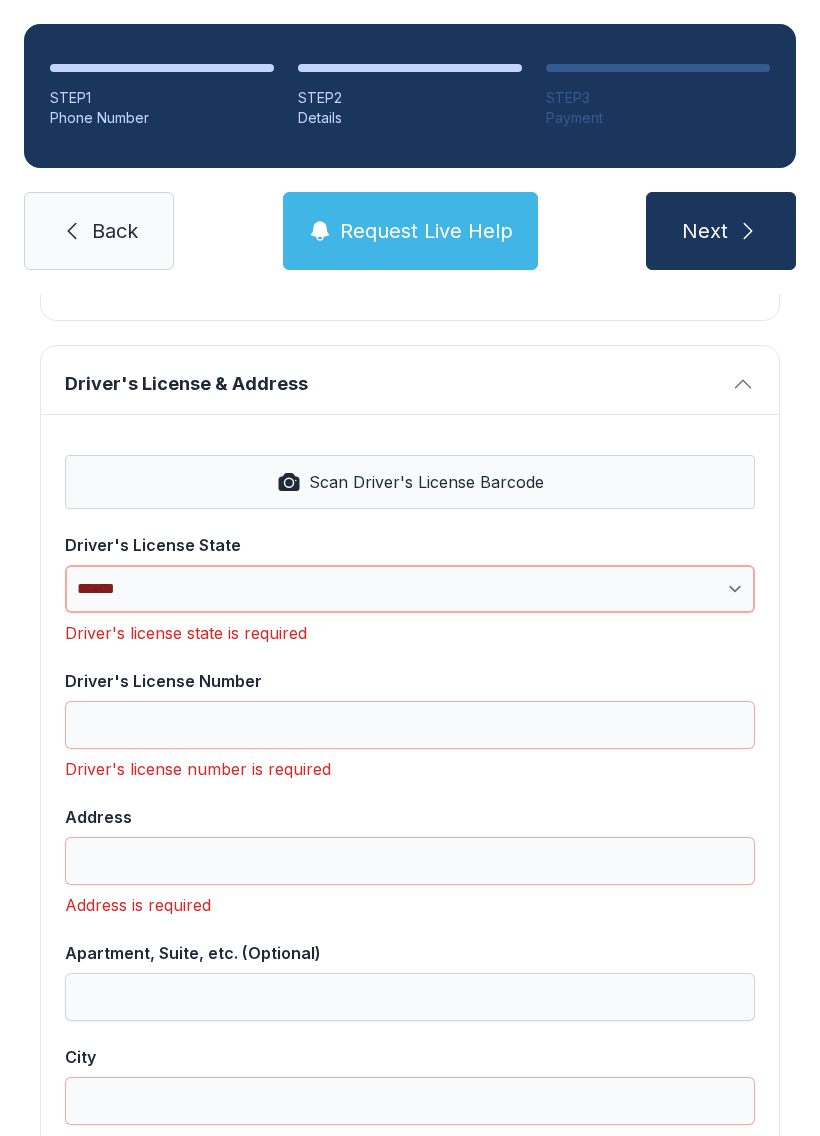 click on "**********" at bounding box center (410, 589) 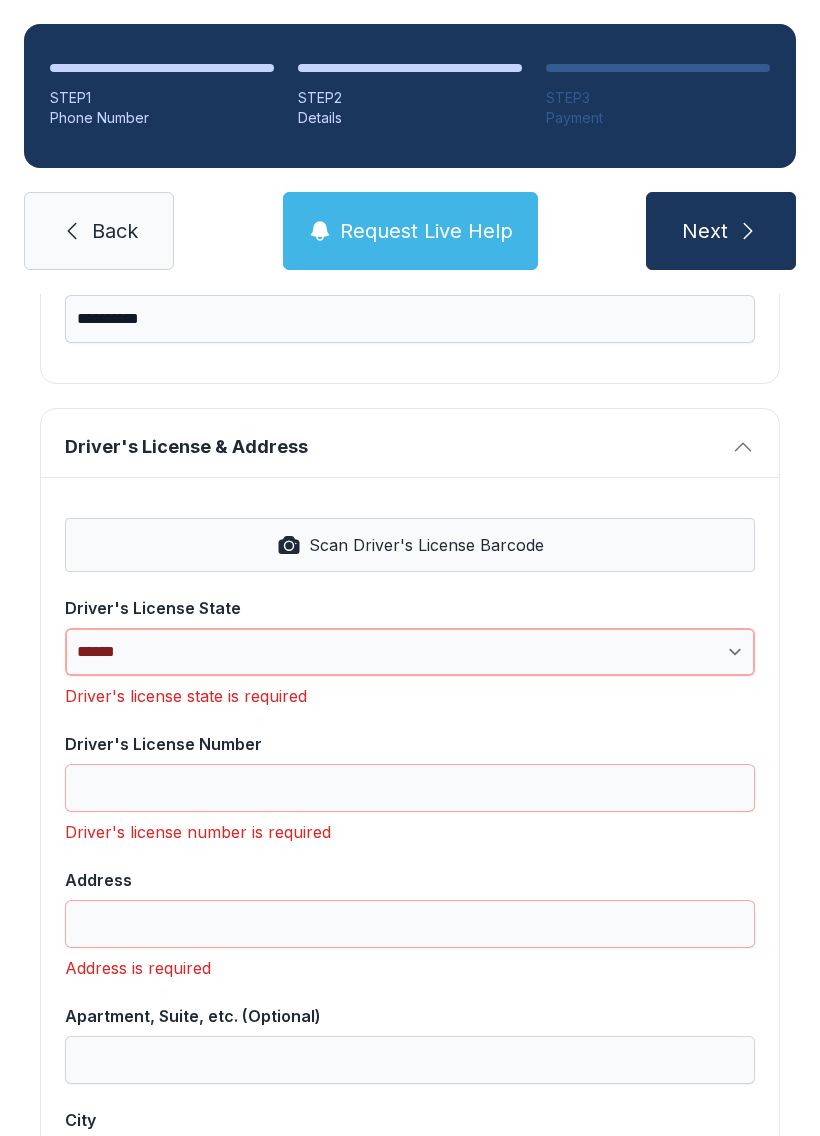 scroll, scrollTop: 670, scrollLeft: 0, axis: vertical 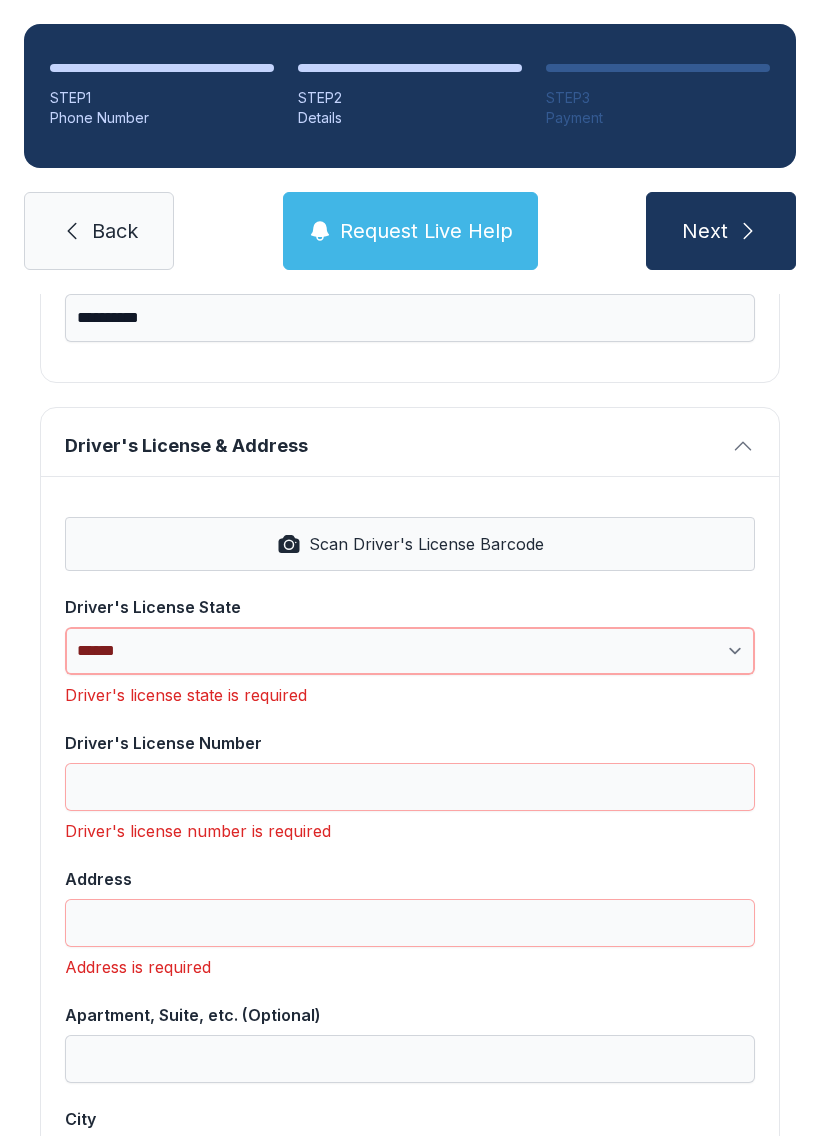 click on "**********" at bounding box center [410, 651] 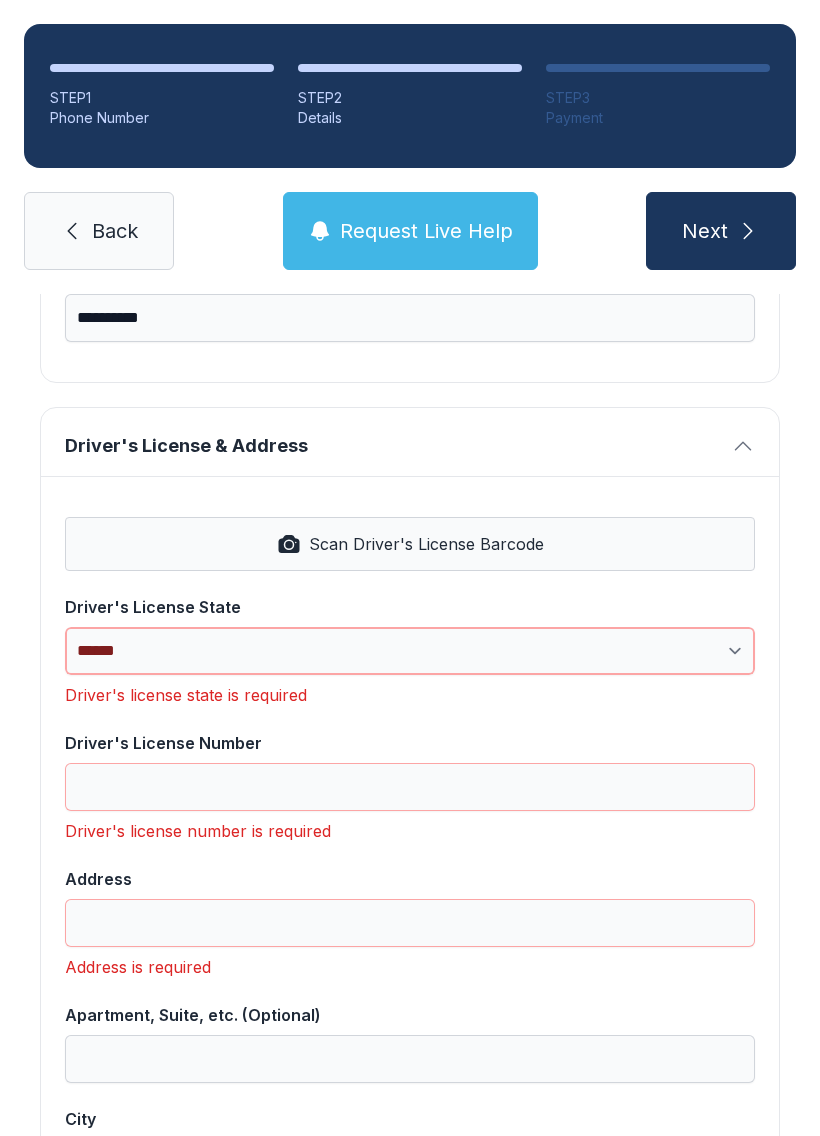 select on "**" 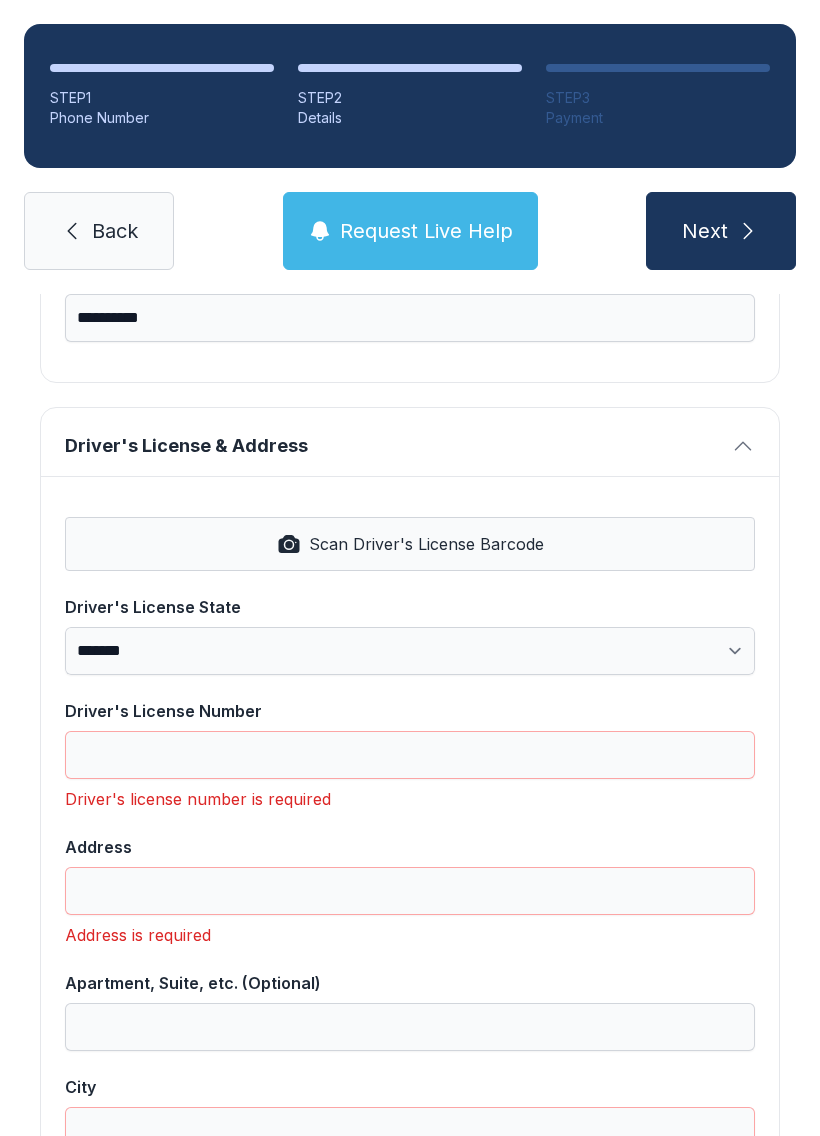 click on "Address" at bounding box center [410, 875] 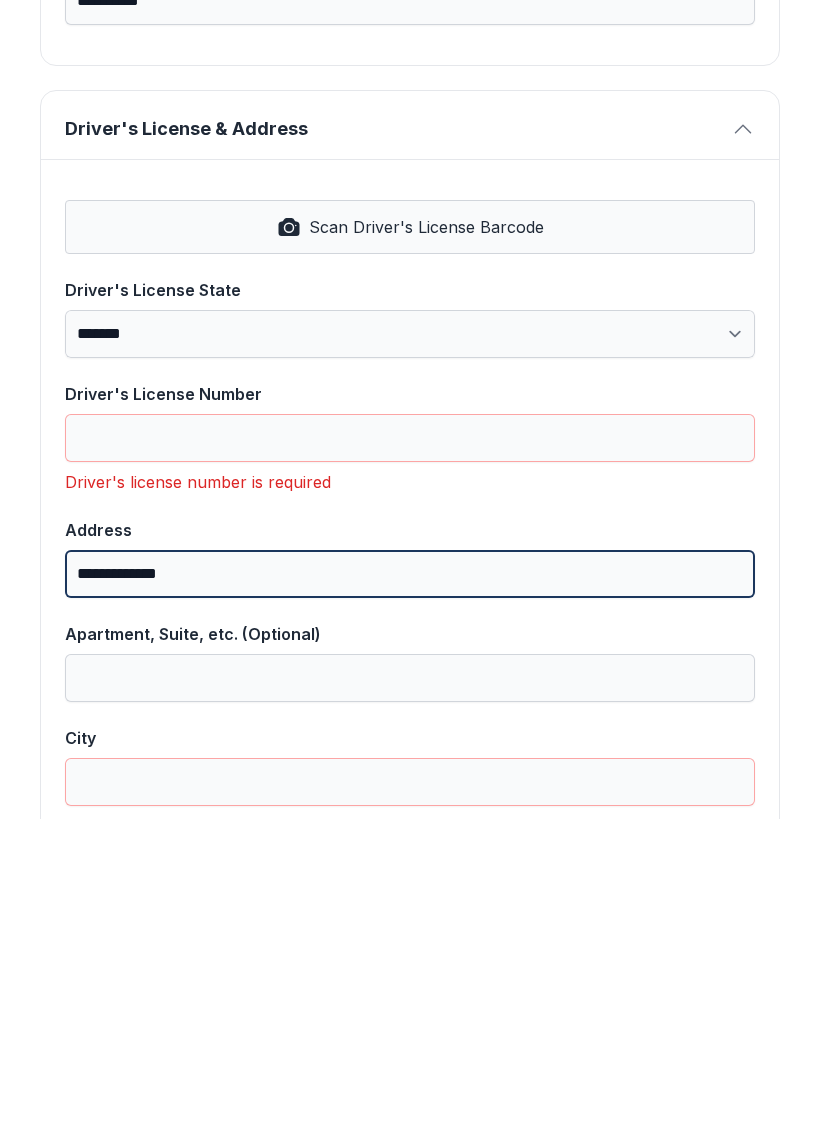 type on "**********" 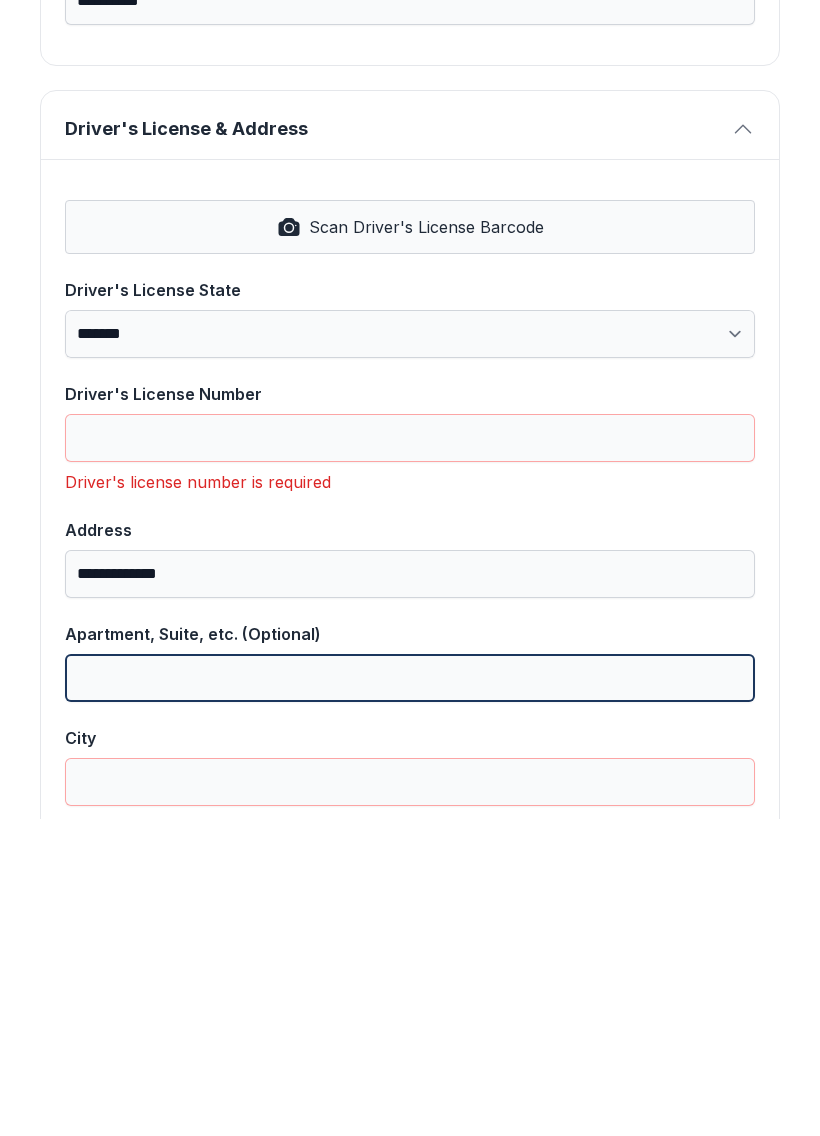 click on "Apartment, Suite, etc. (Optional)" at bounding box center [410, 995] 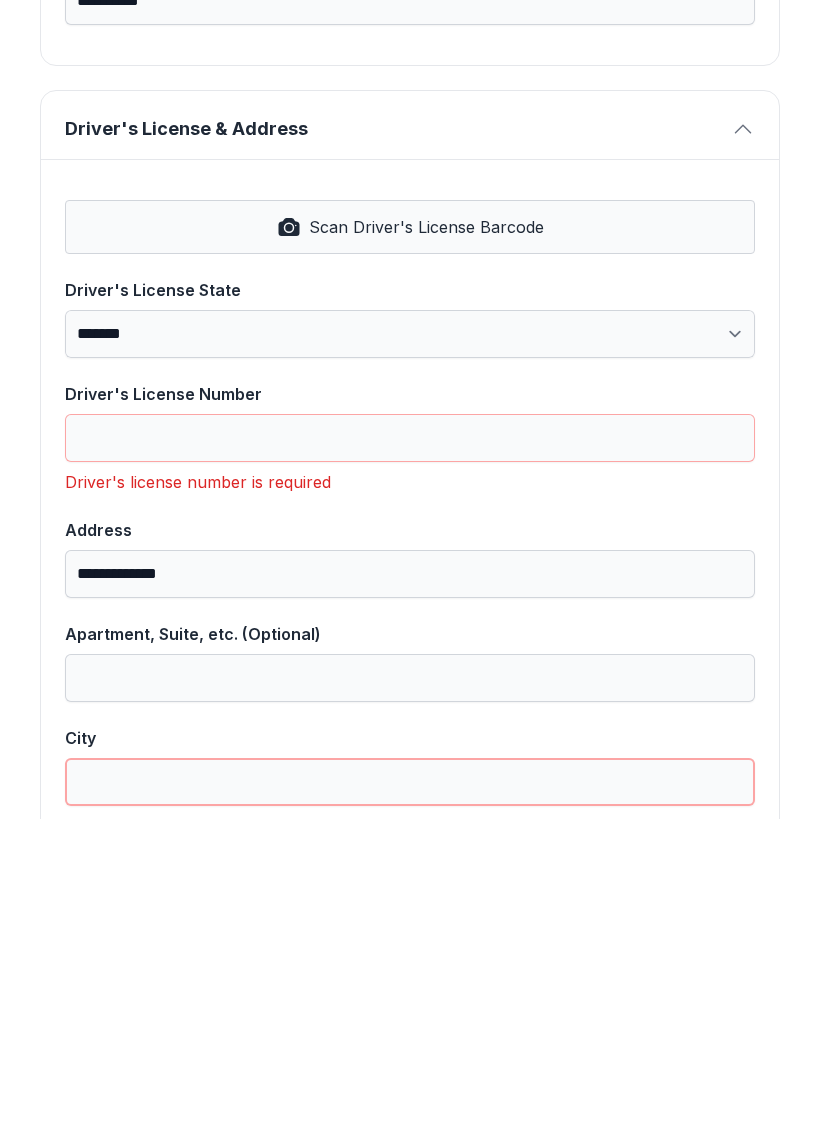 click on "City" at bounding box center (410, 1099) 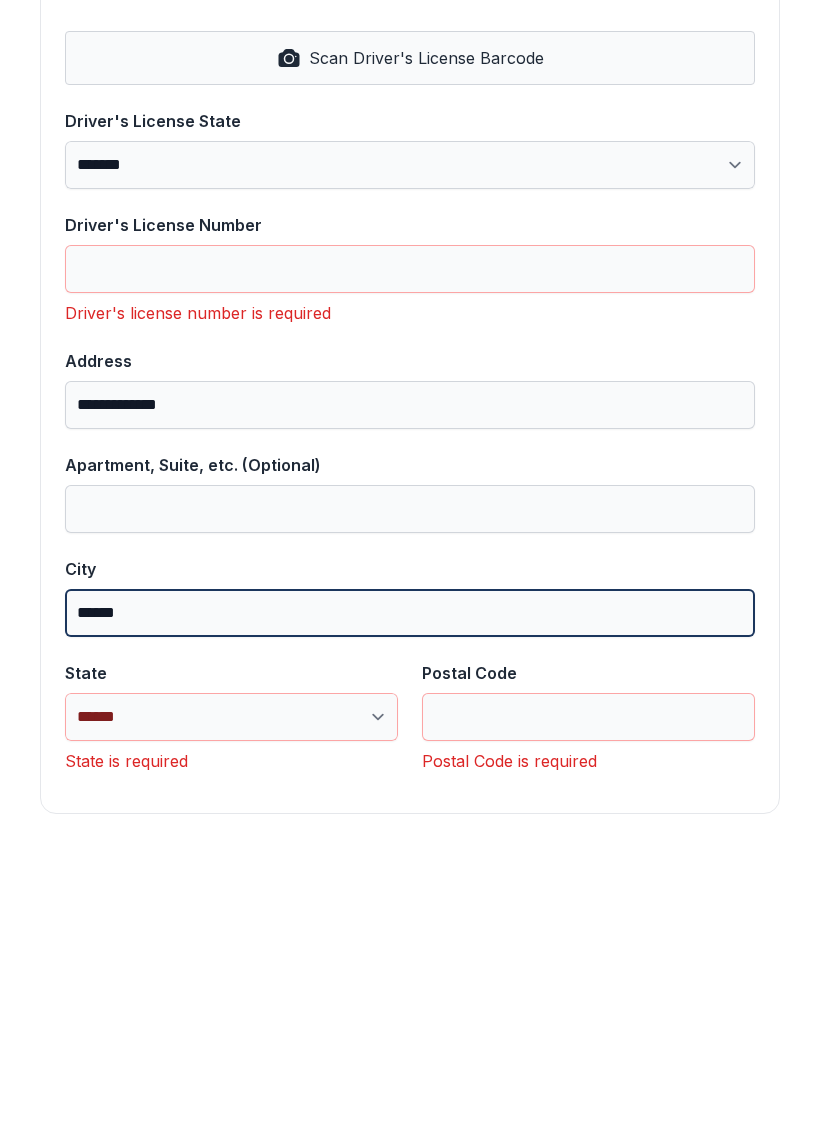 scroll, scrollTop: 841, scrollLeft: 0, axis: vertical 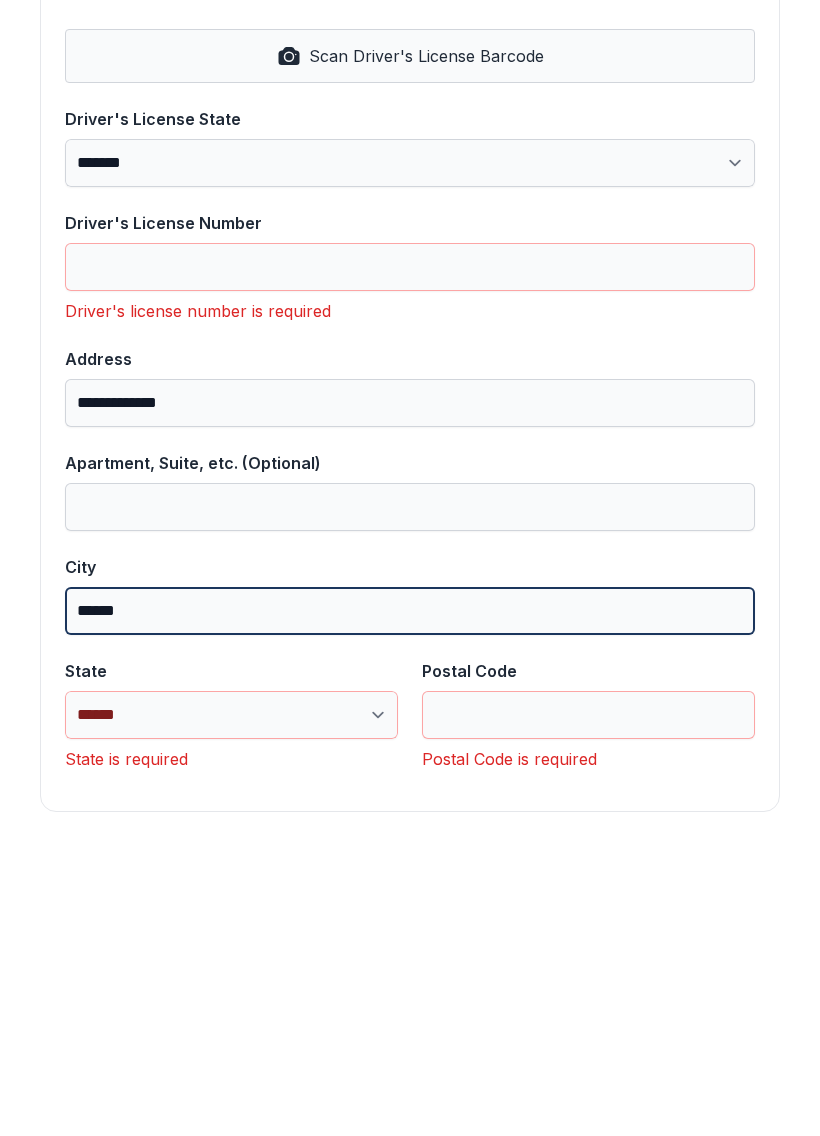 type on "******" 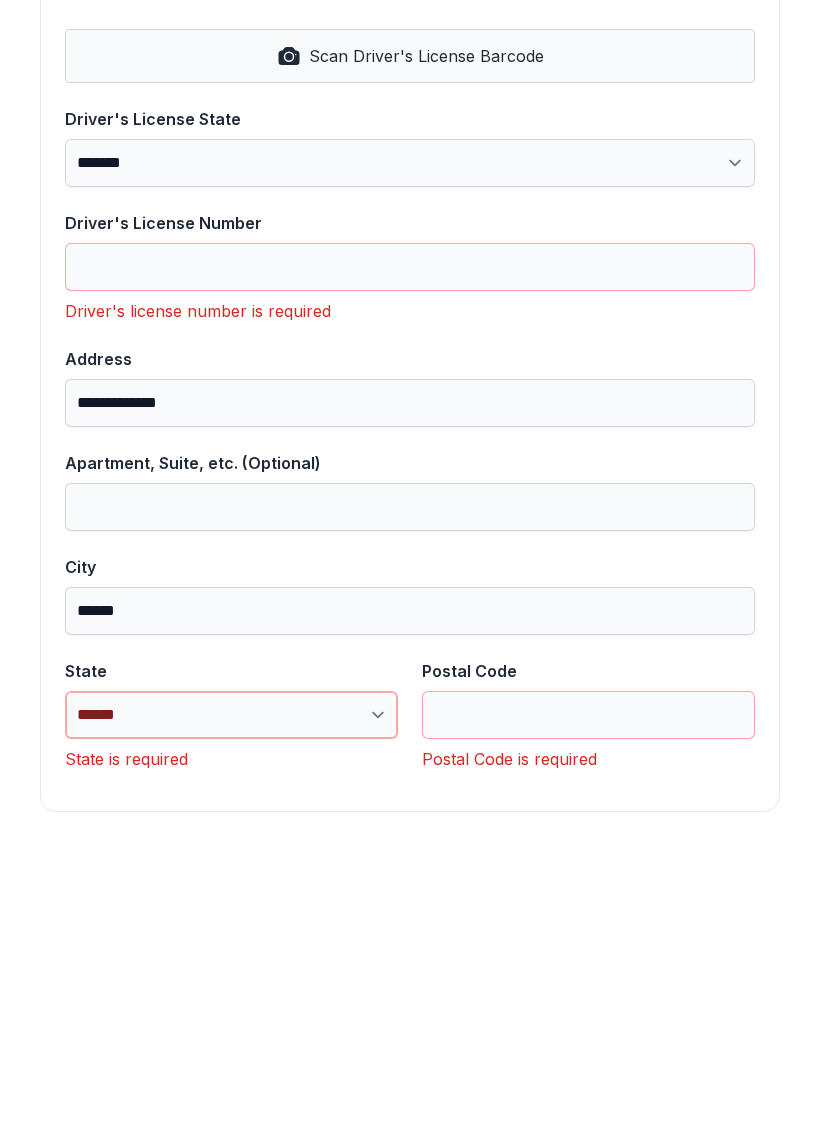 click on "**********" at bounding box center [231, 1032] 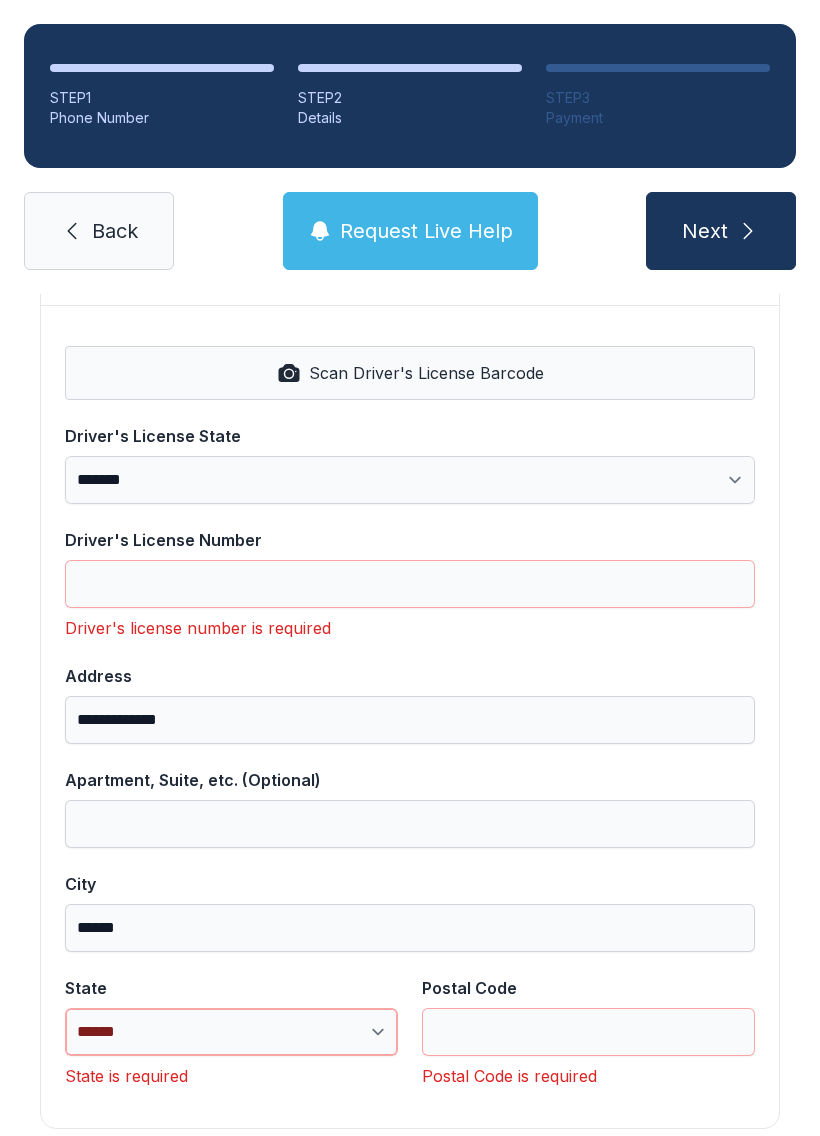 select on "**" 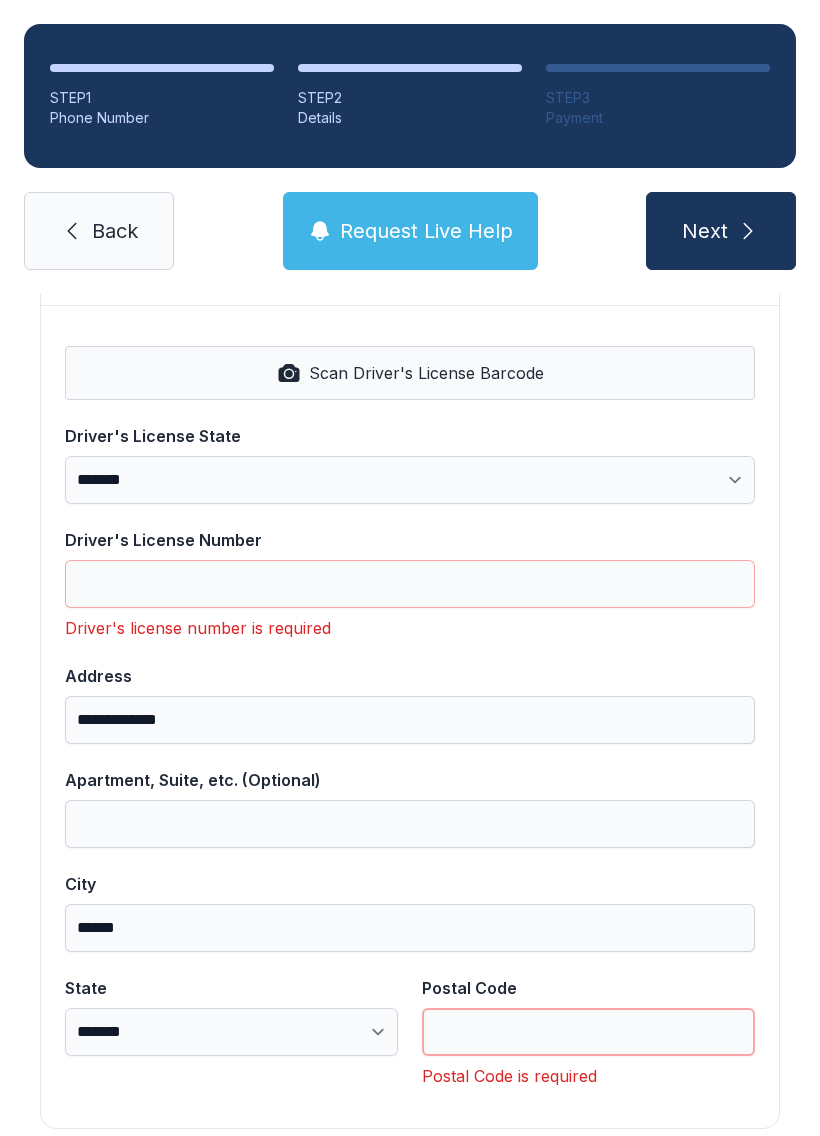 click on "Postal Code" at bounding box center (588, 1032) 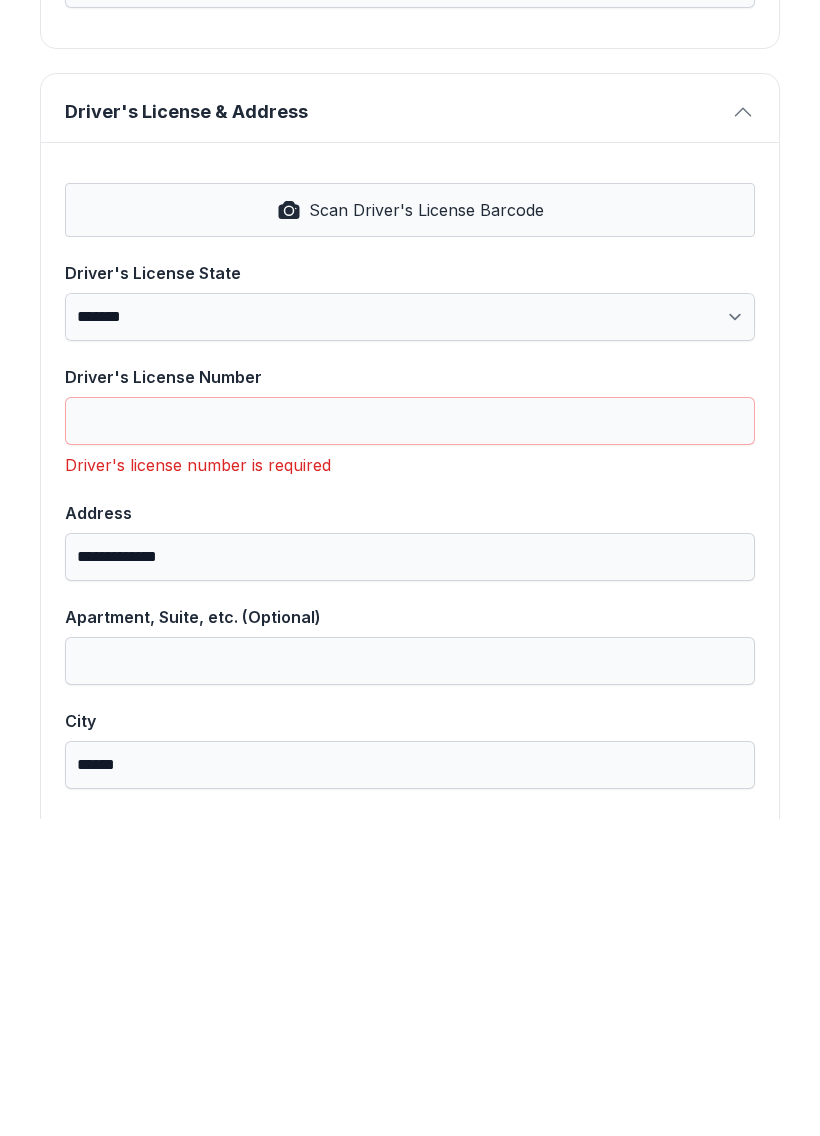 scroll, scrollTop: 678, scrollLeft: 0, axis: vertical 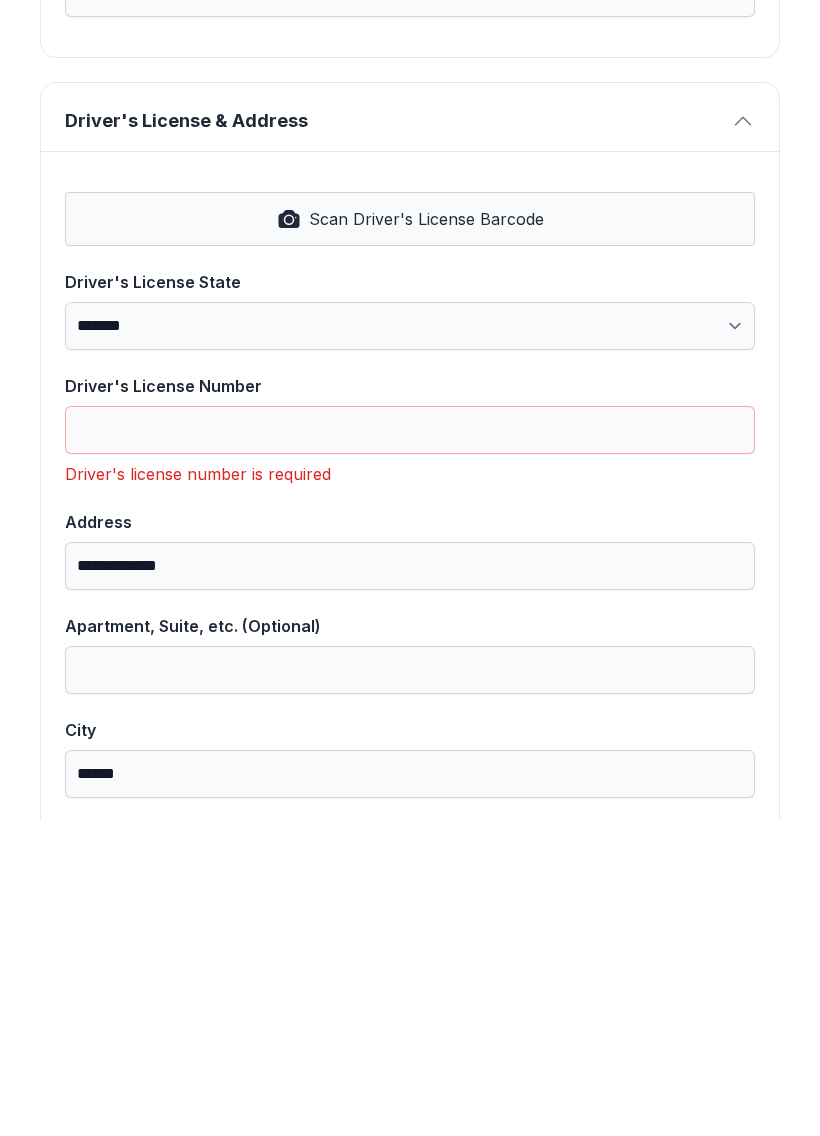 type on "*****" 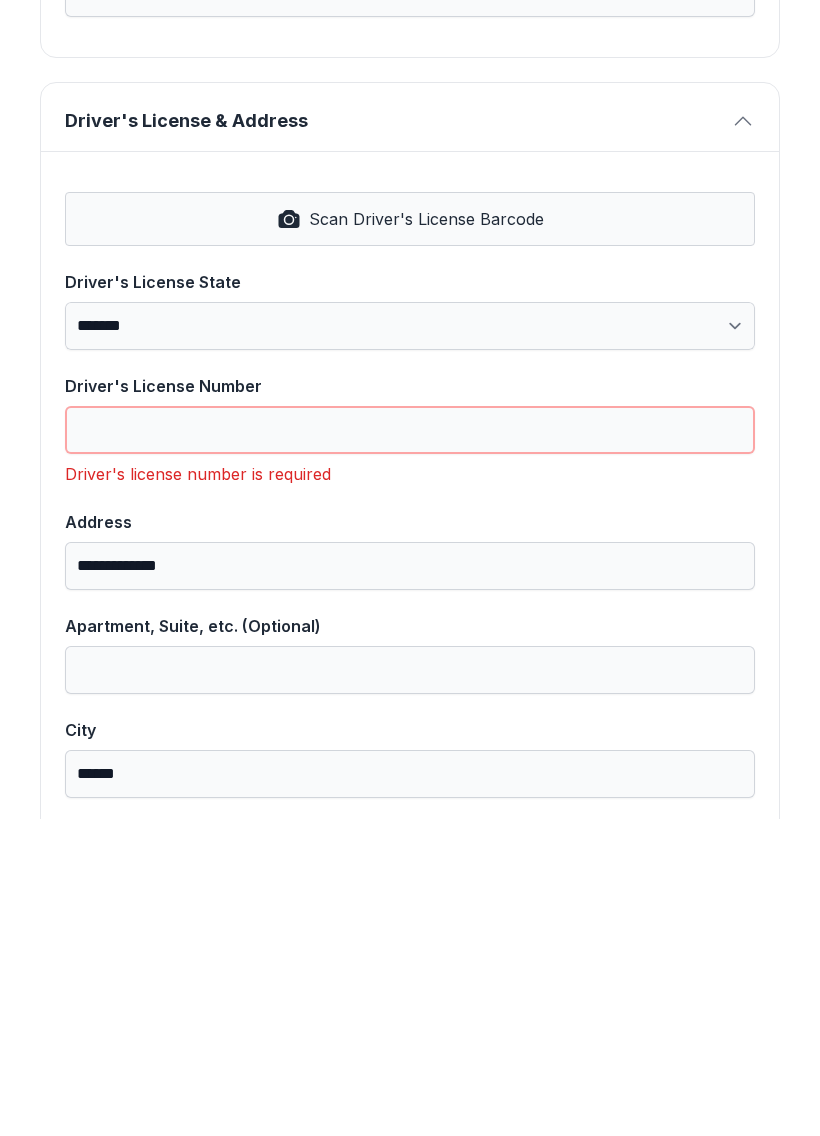 click on "Driver's License Number" at bounding box center [410, 747] 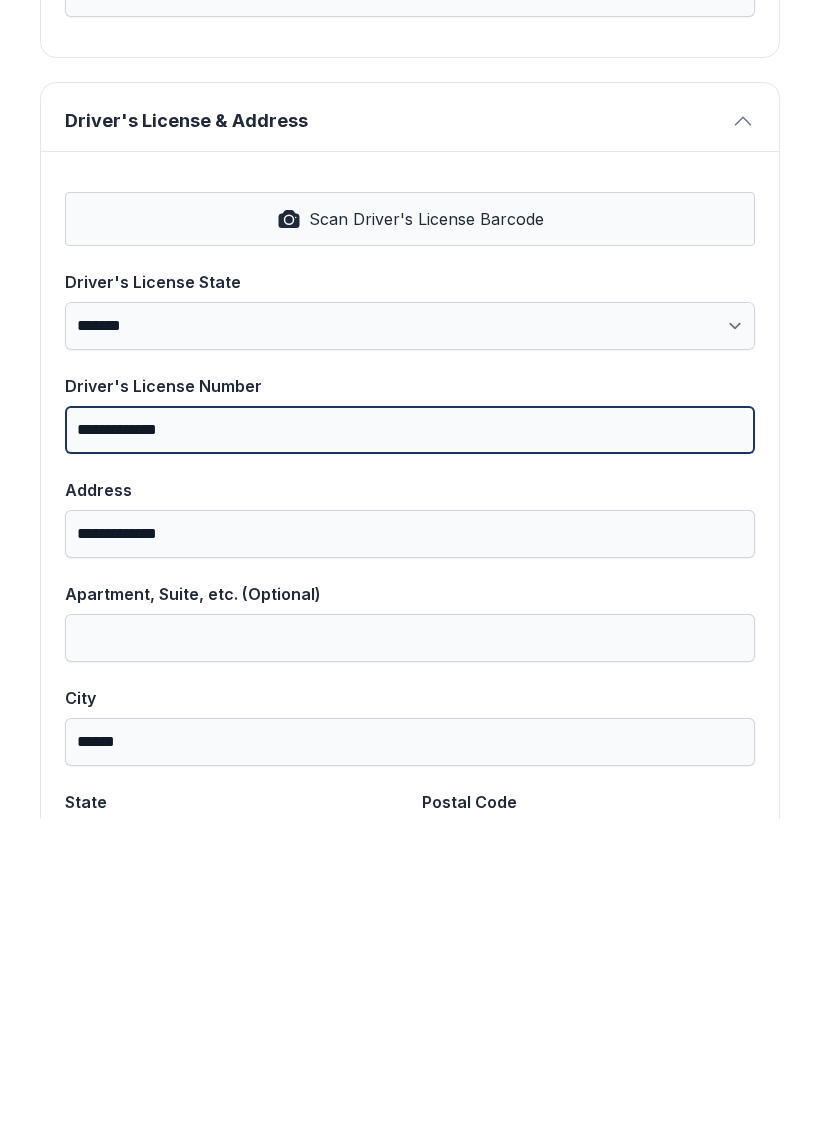 type on "**********" 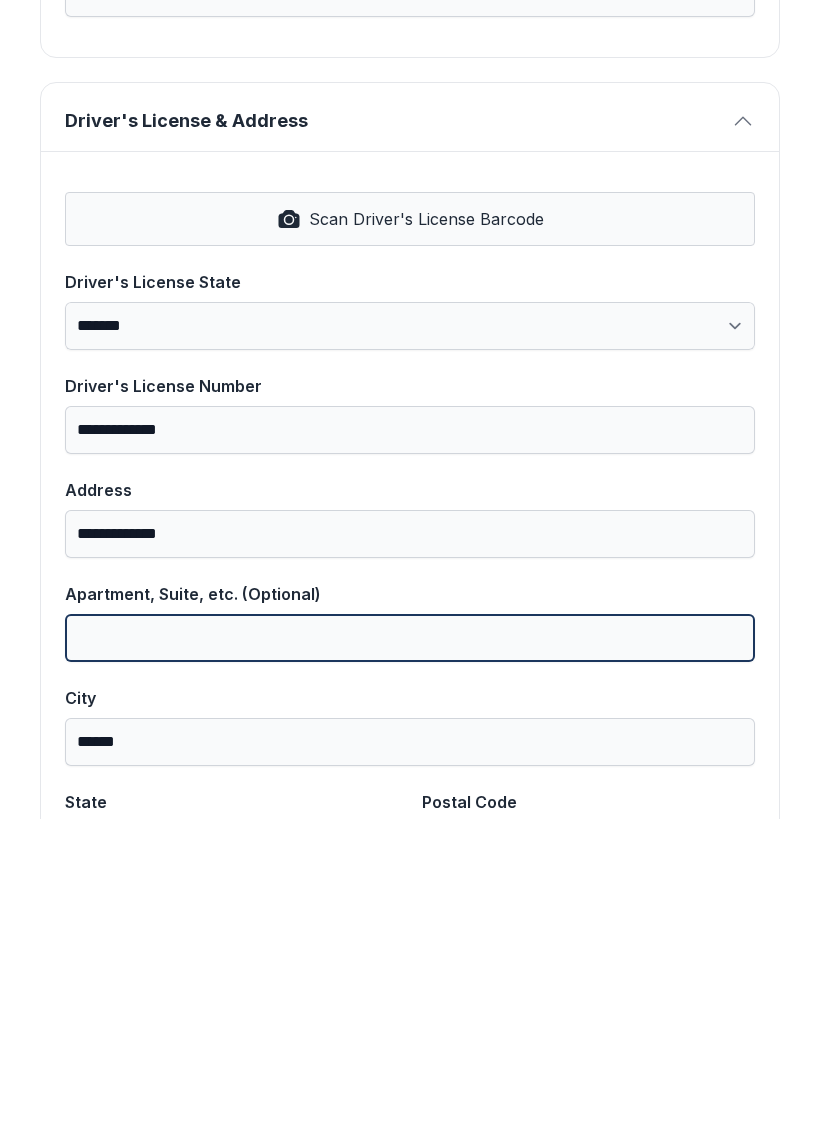 click on "Apartment, Suite, etc. (Optional)" at bounding box center [410, 955] 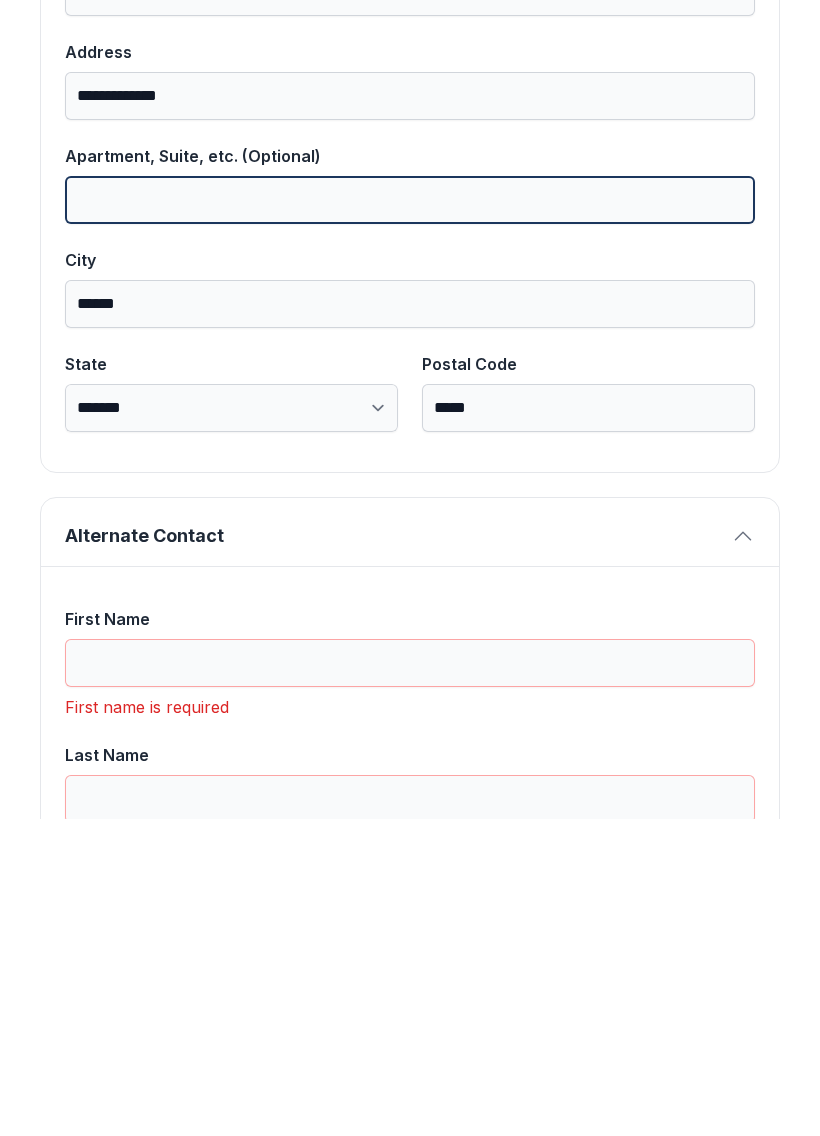 scroll, scrollTop: 1156, scrollLeft: 0, axis: vertical 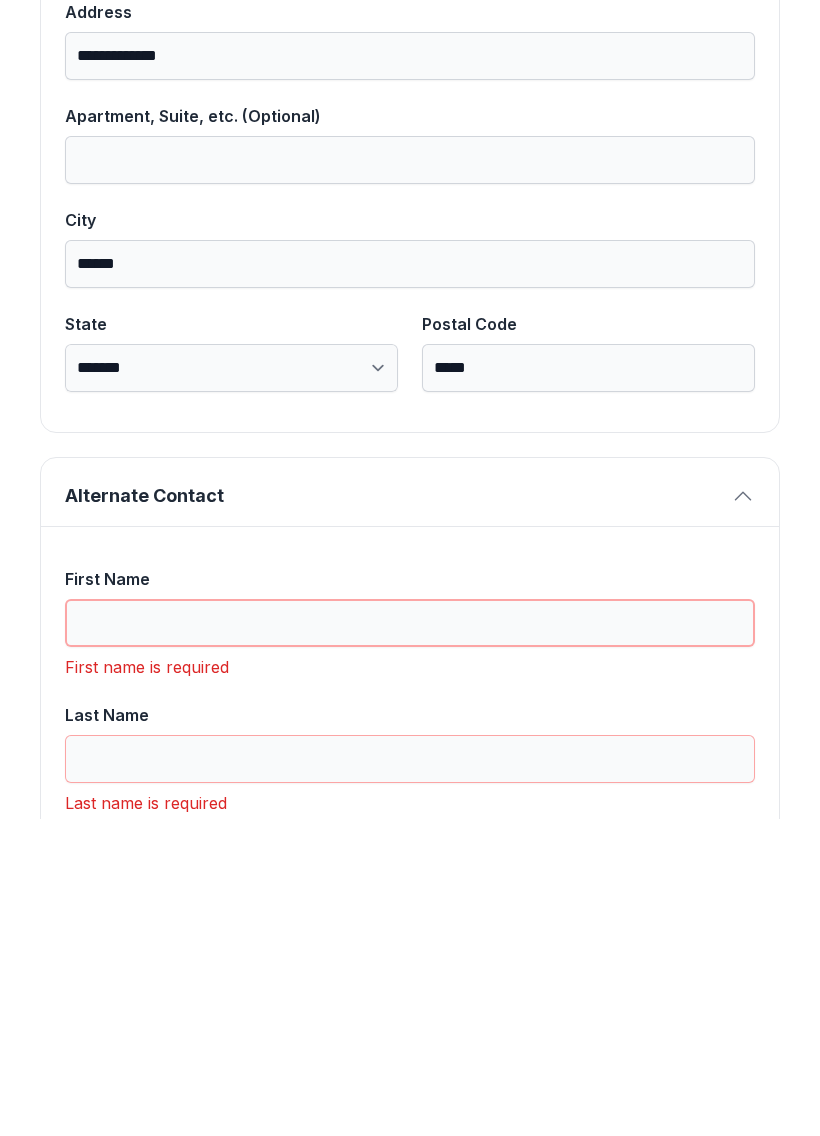 click on "First Name" at bounding box center (410, 940) 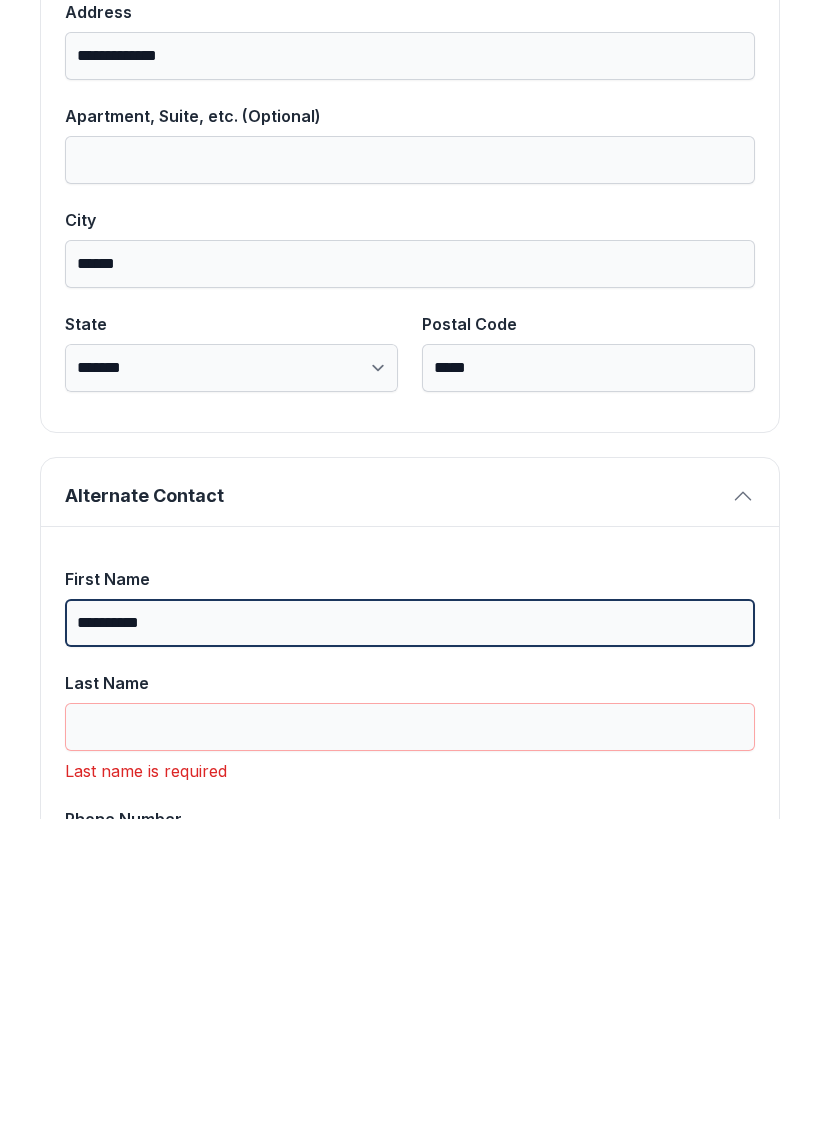 type on "*********" 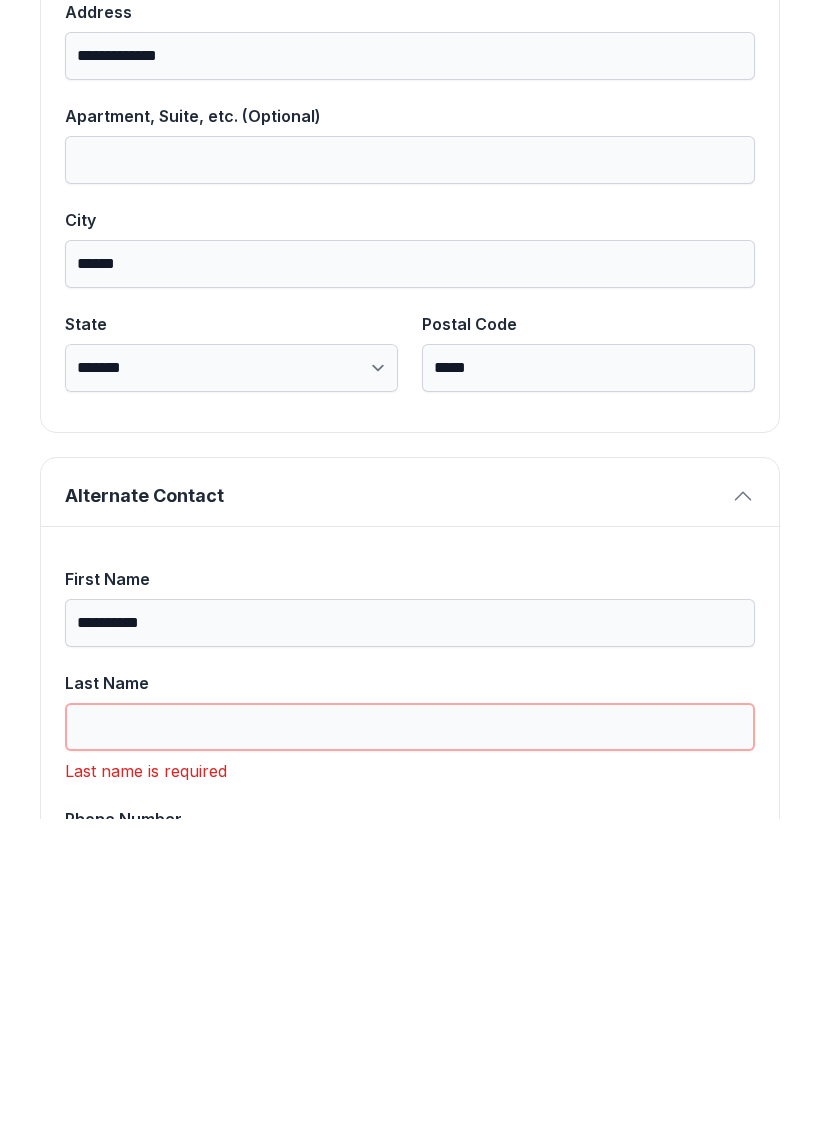 click on "Last Name" at bounding box center (410, 1044) 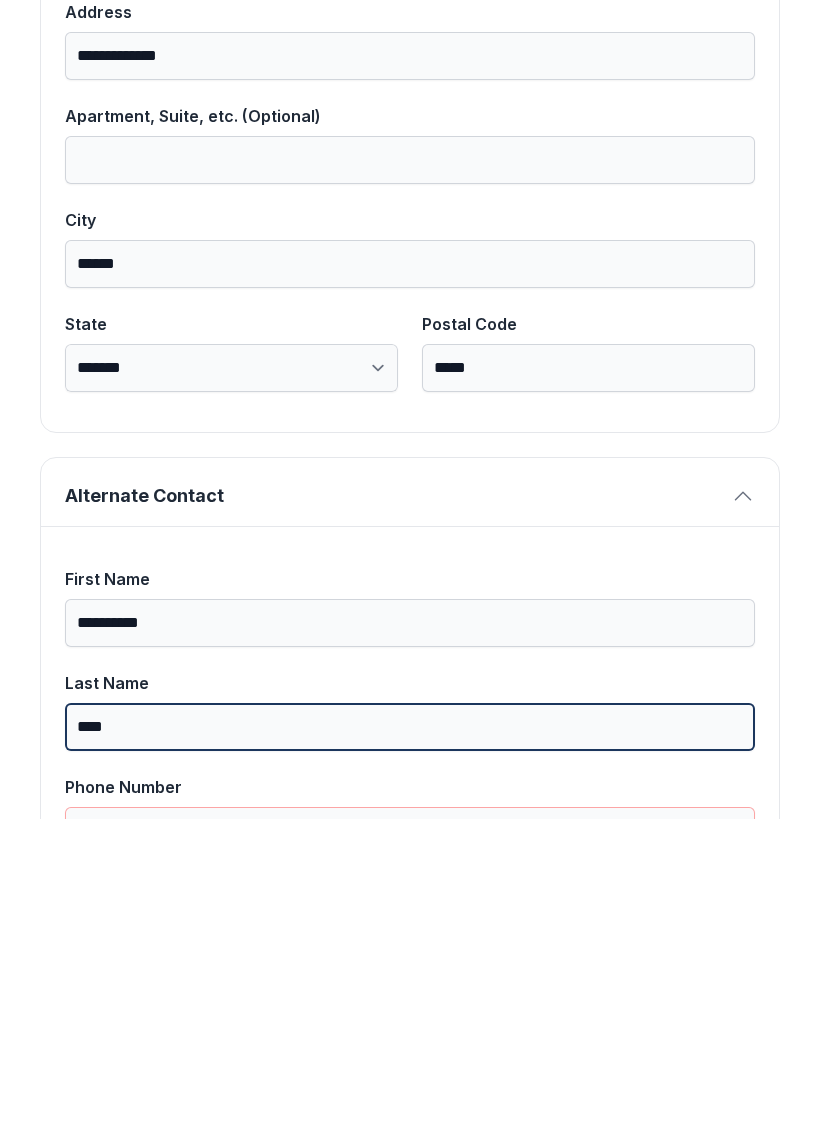 type on "****" 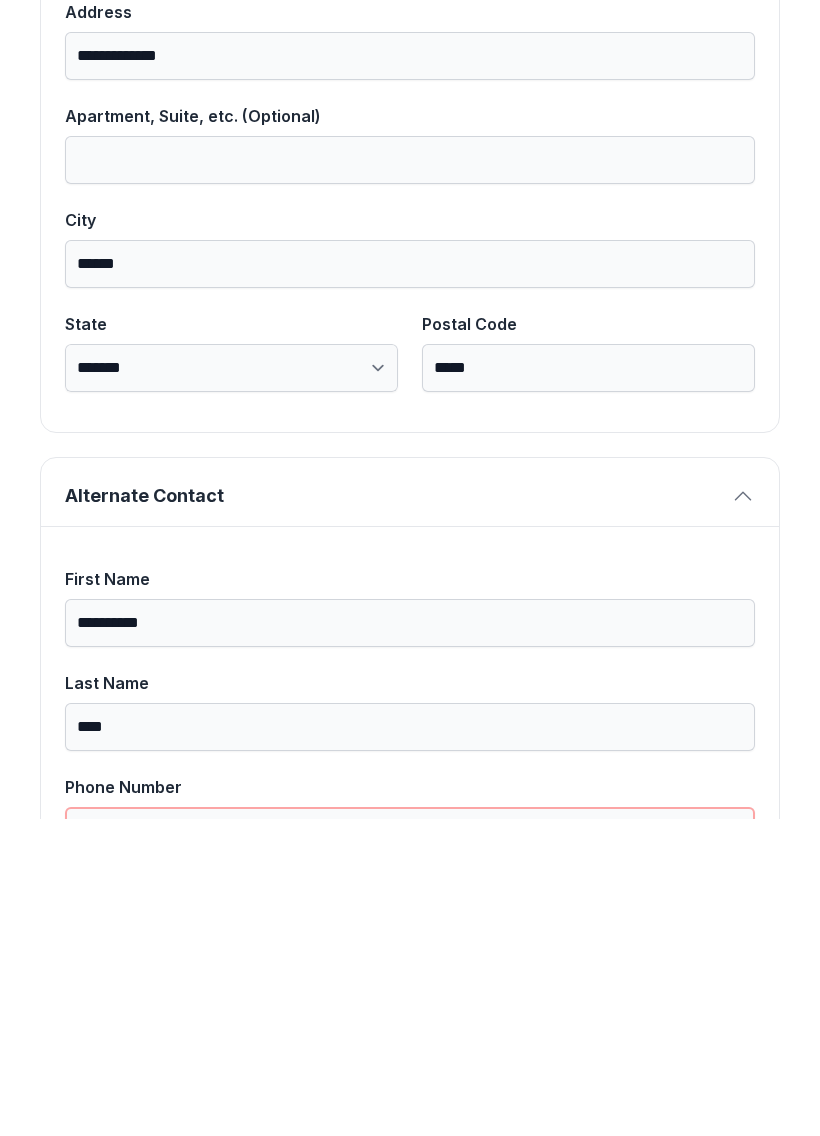click on "Phone Number" at bounding box center [410, 1148] 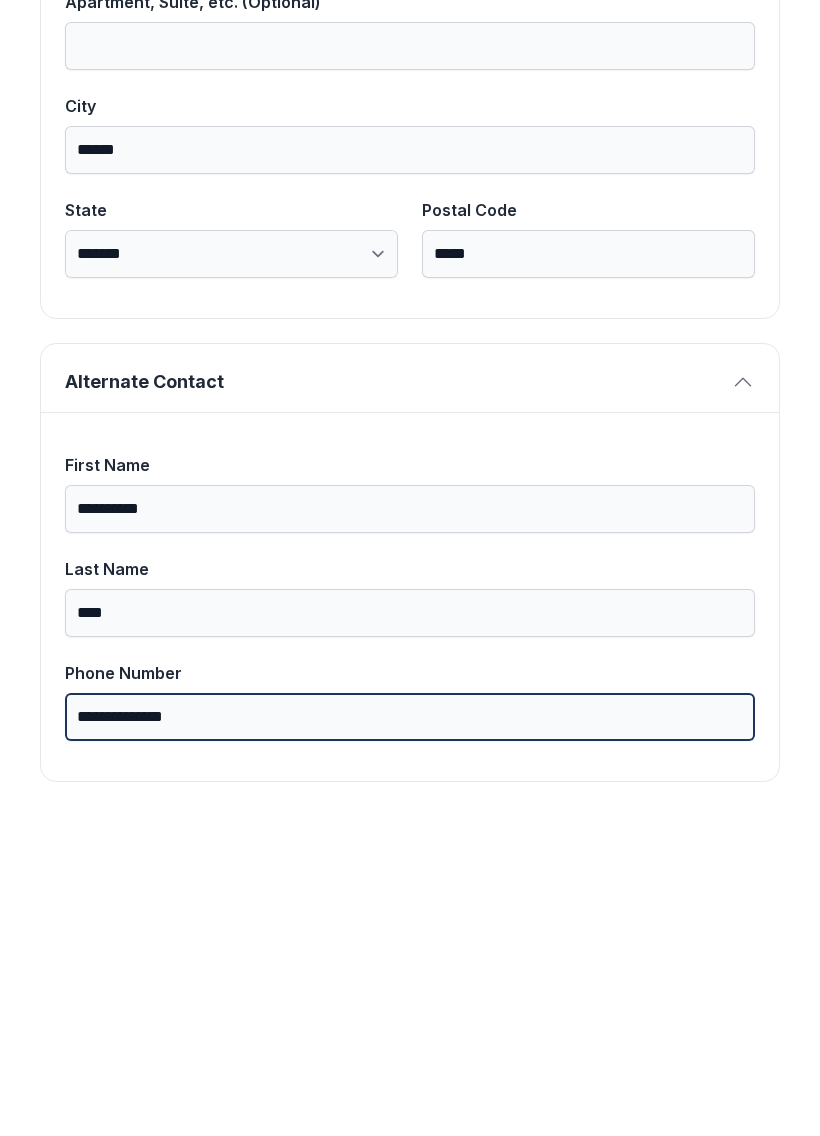 type on "**********" 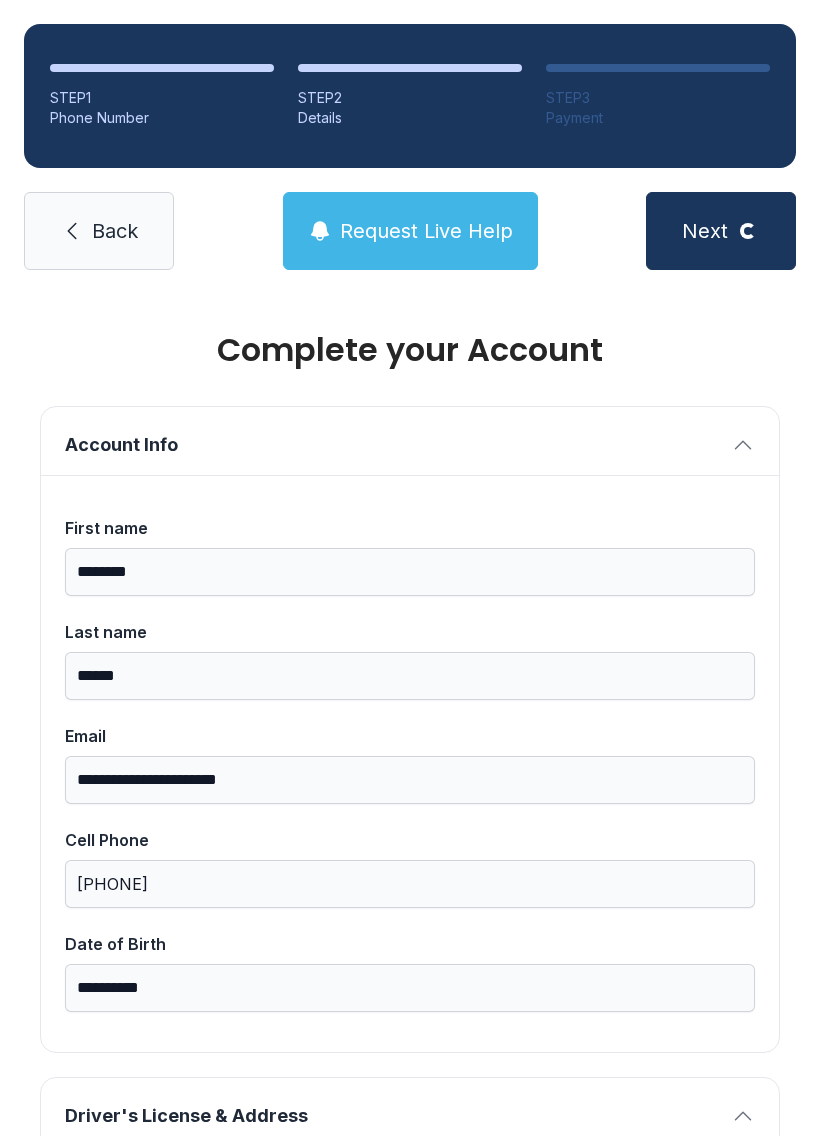 scroll, scrollTop: 0, scrollLeft: 0, axis: both 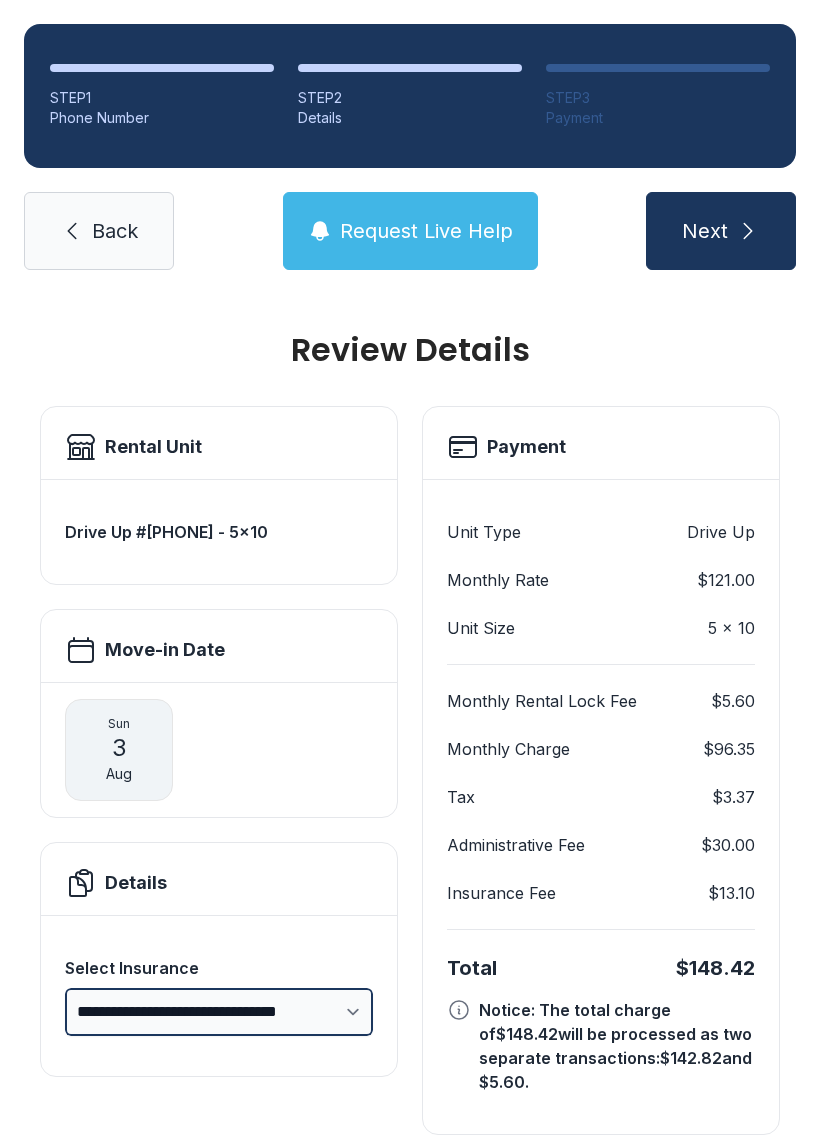 click on "**********" at bounding box center (219, 1012) 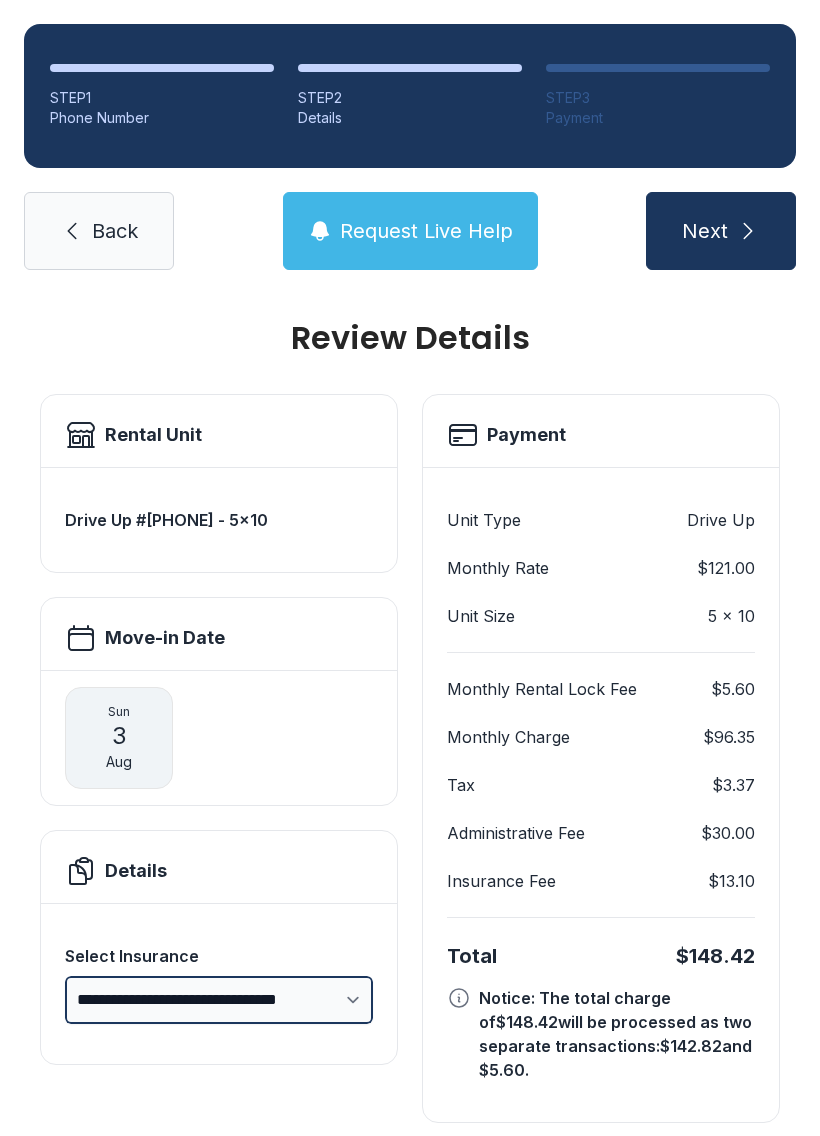scroll, scrollTop: 11, scrollLeft: 0, axis: vertical 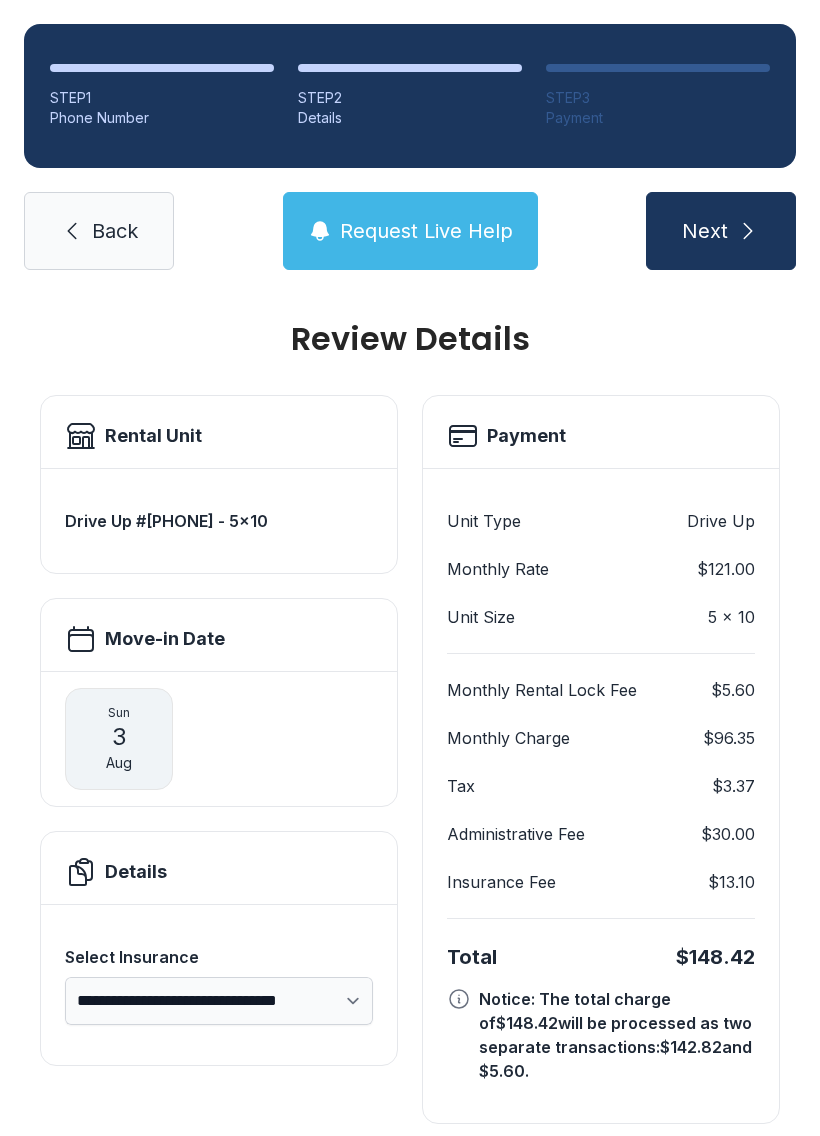 click on "Request Live Help" at bounding box center [426, 231] 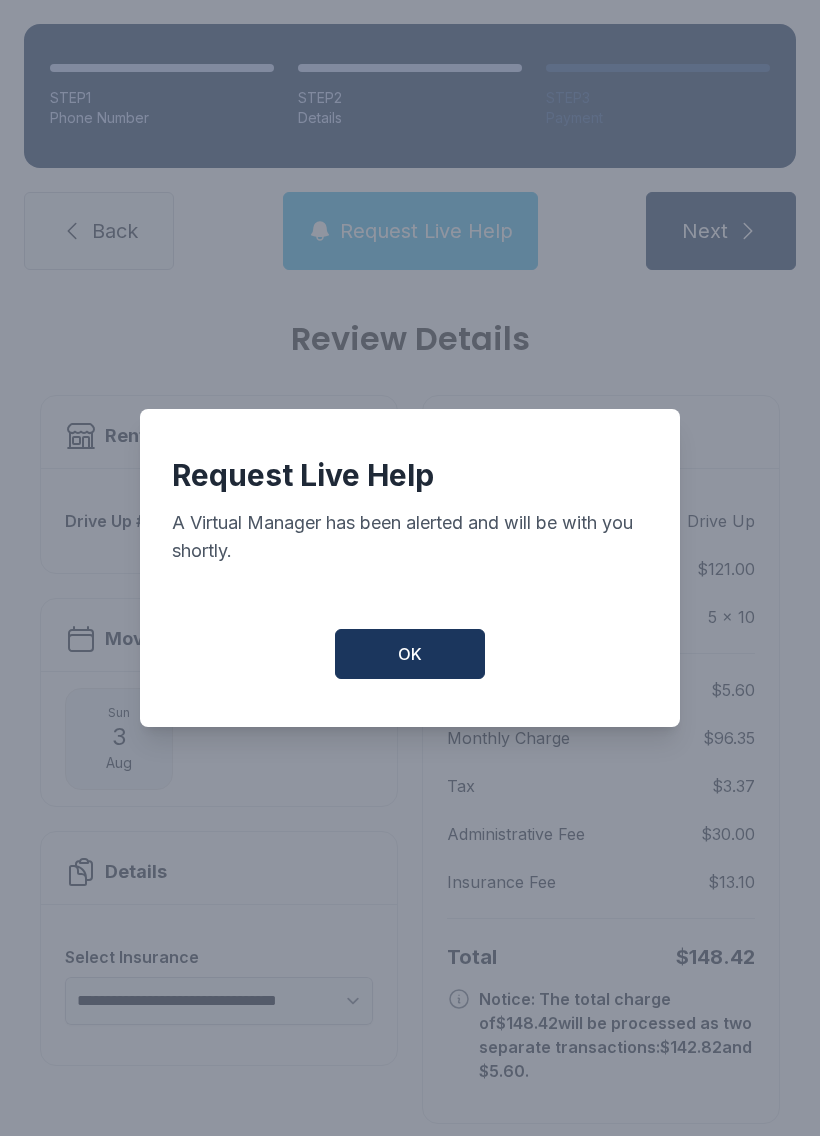 click on "OK" at bounding box center (410, 654) 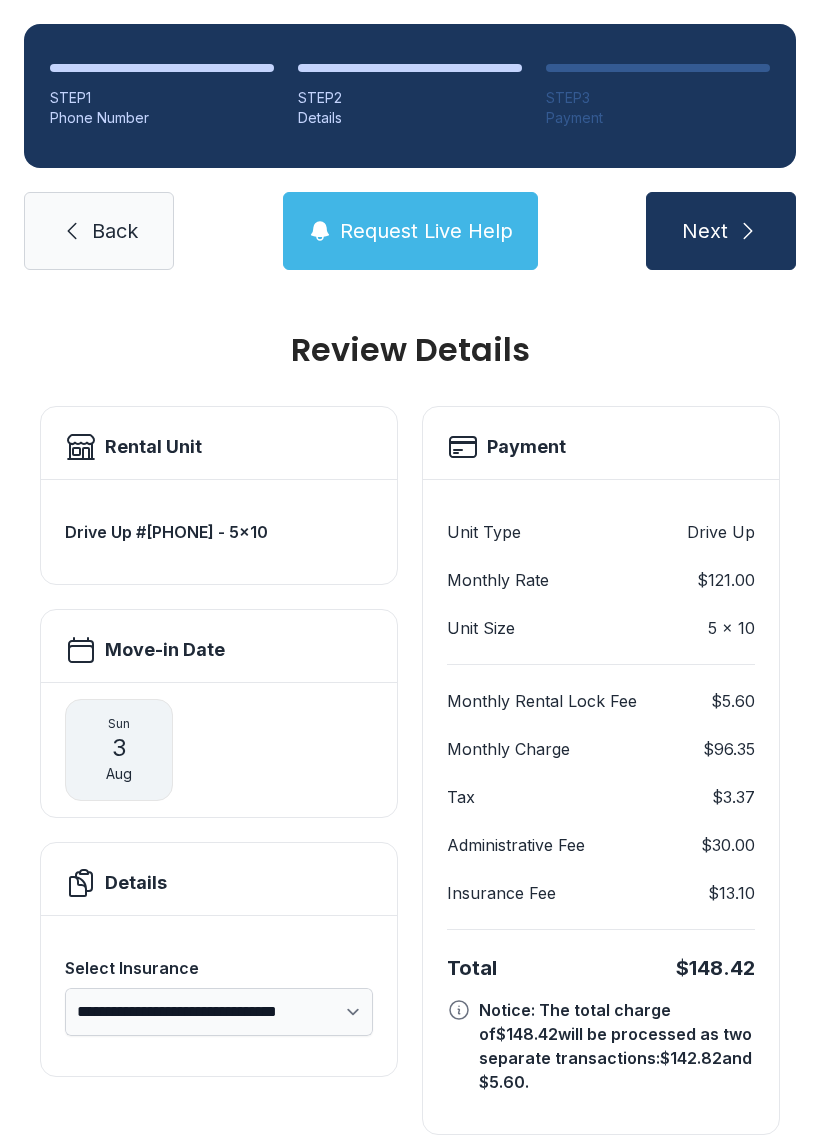 scroll, scrollTop: 0, scrollLeft: 0, axis: both 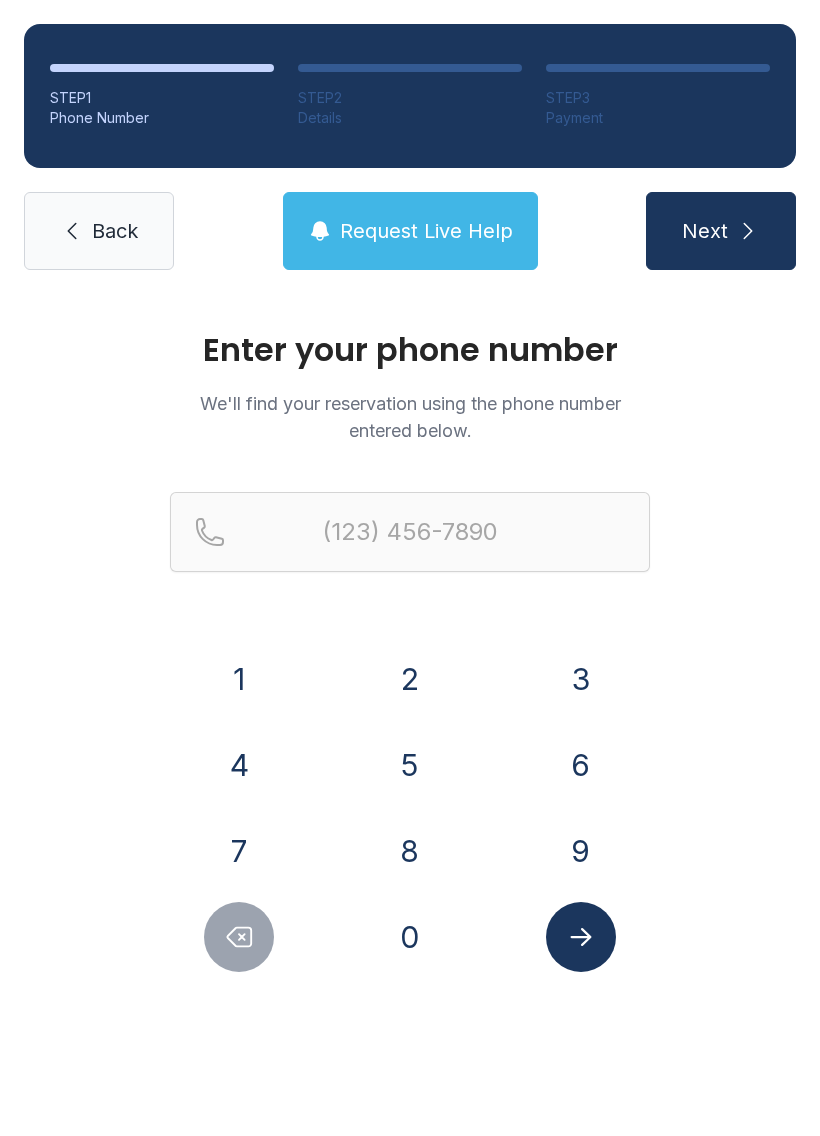 click on "9" at bounding box center [581, 851] 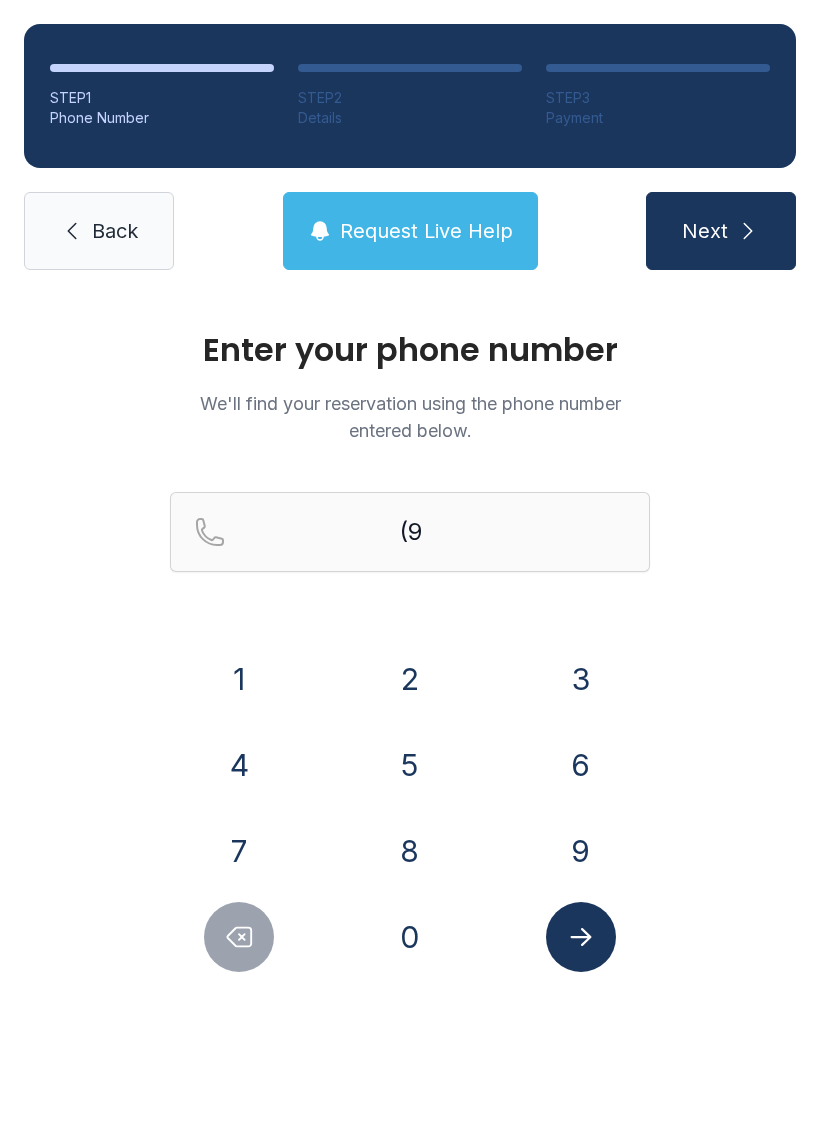click on "5" at bounding box center [410, 765] 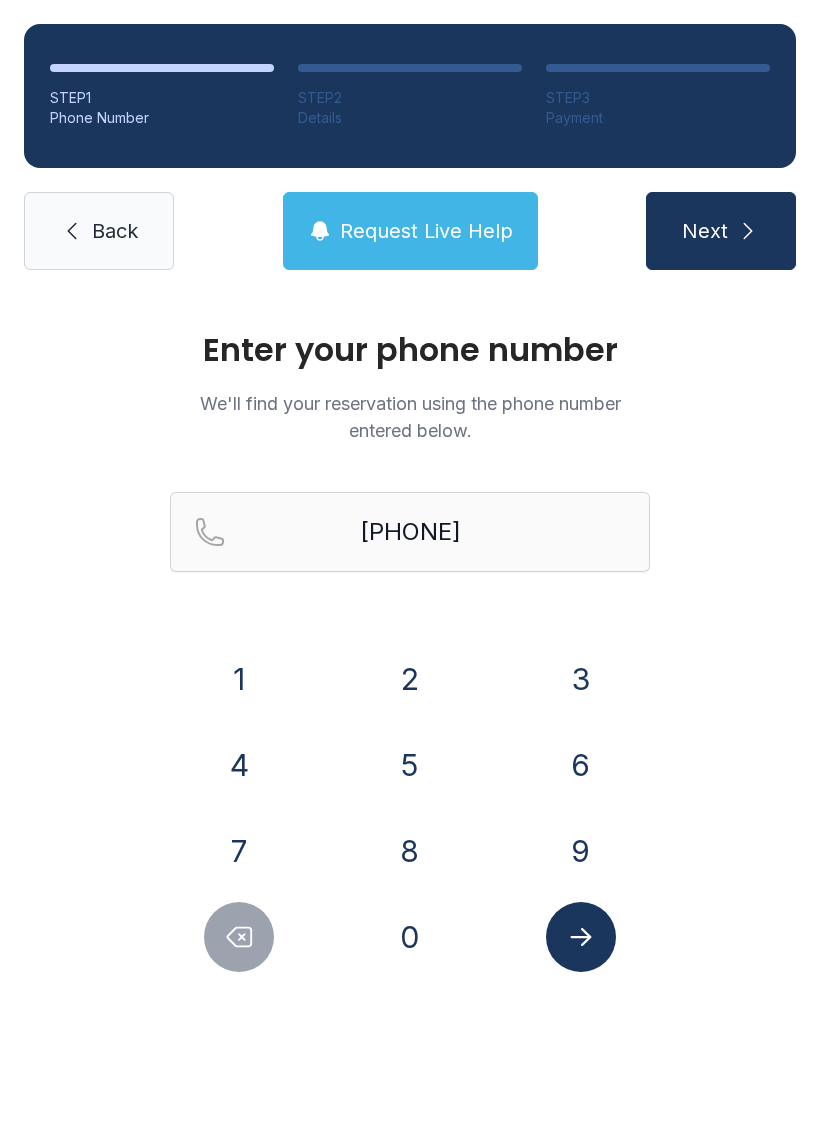 click on "4" at bounding box center [239, 765] 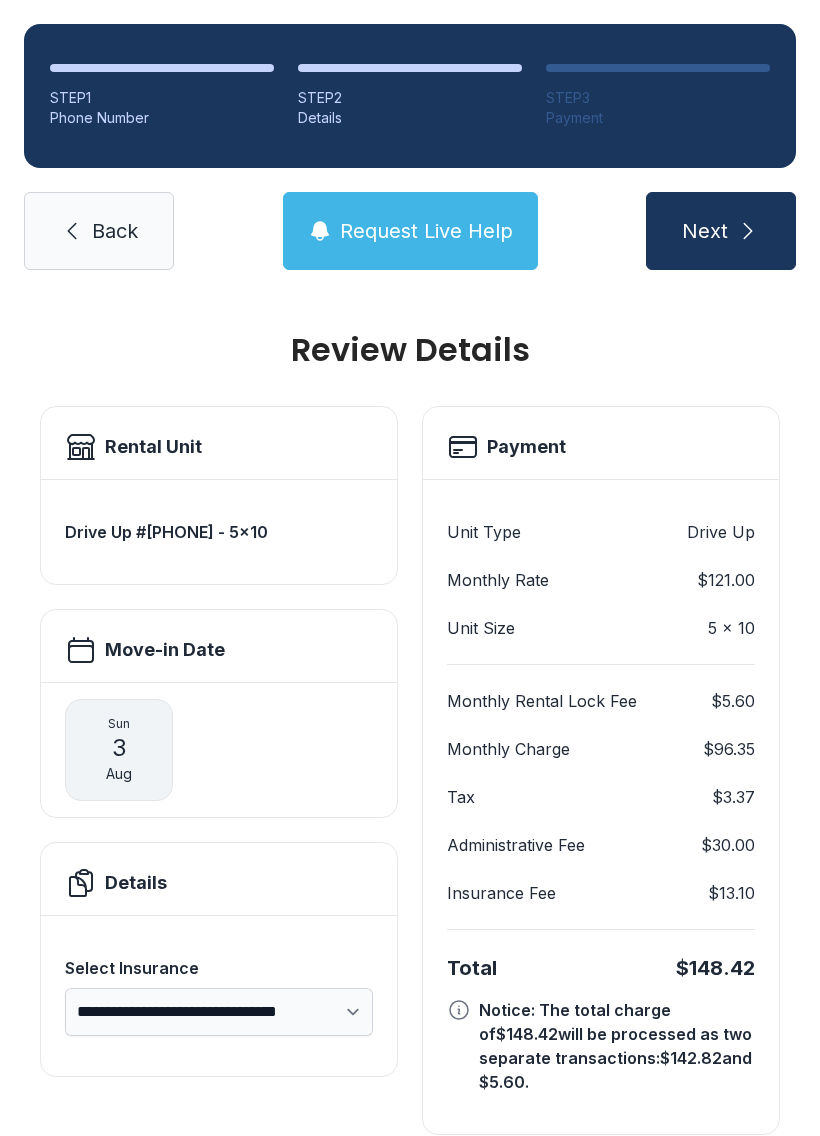 click on "Request Live Help" at bounding box center (426, 231) 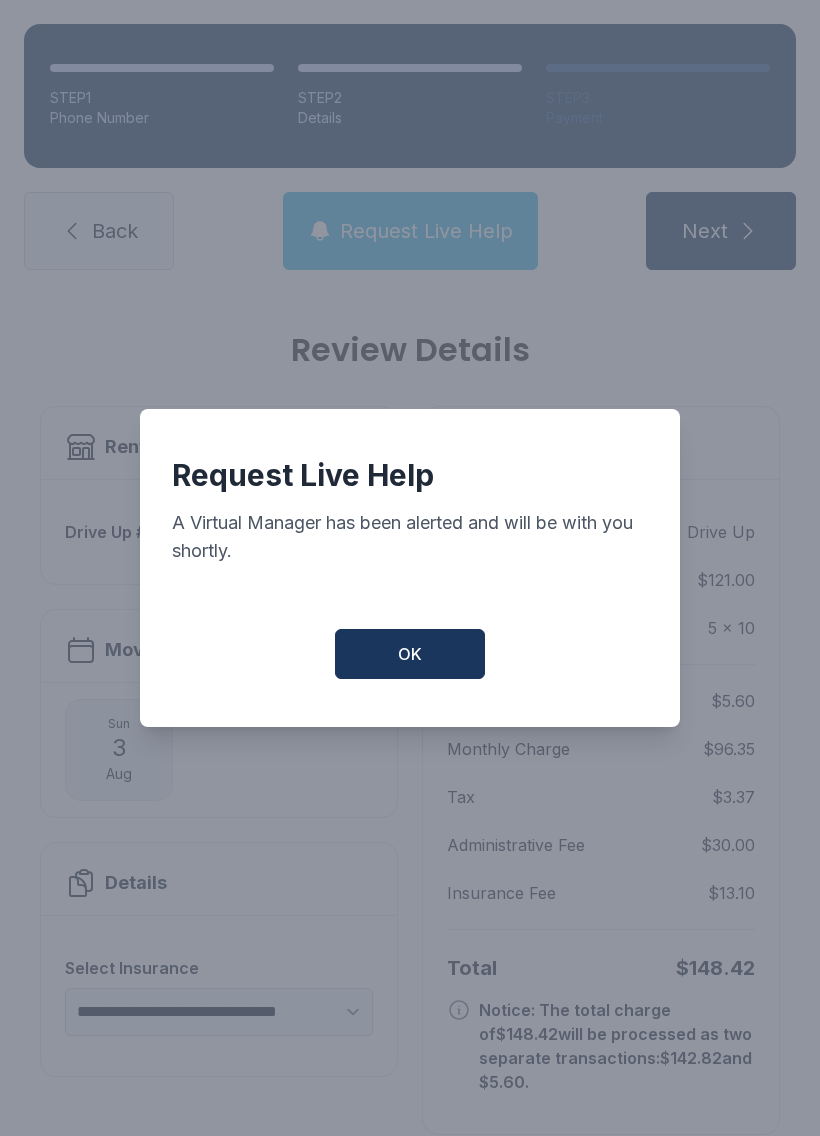 click on "OK" at bounding box center (410, 654) 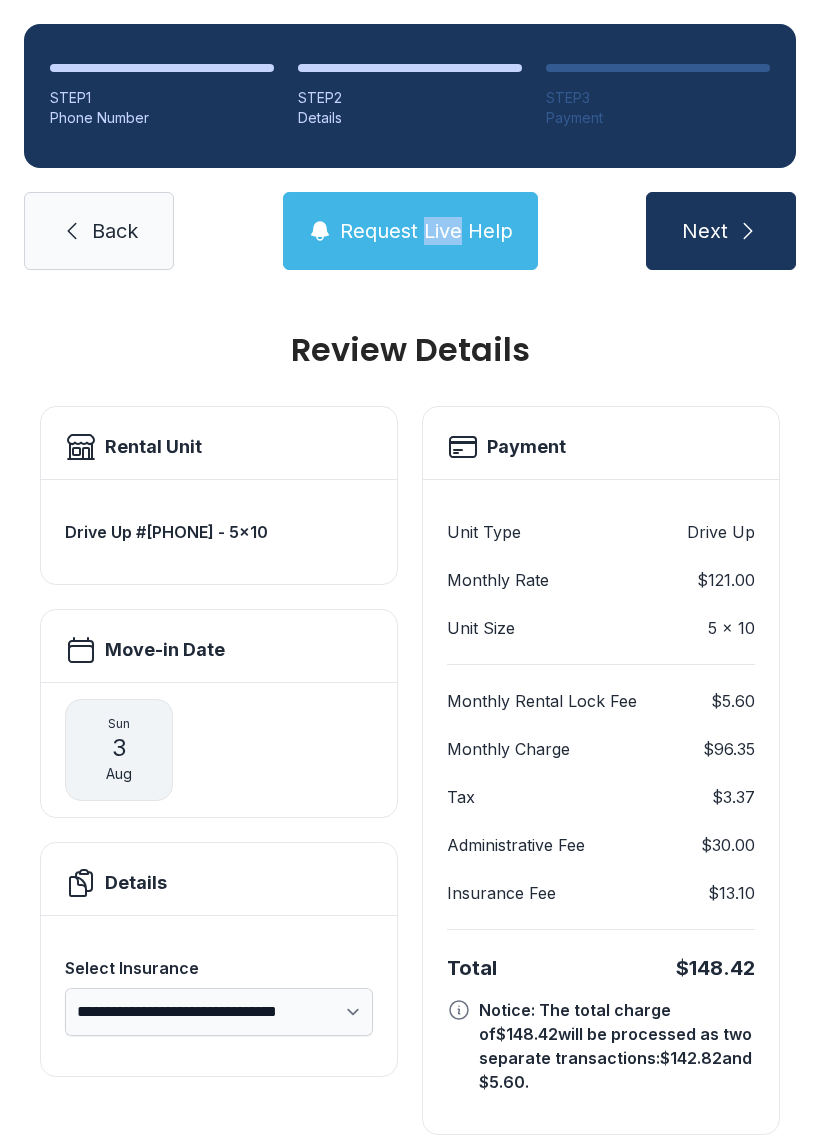 click on "Request Live Help" at bounding box center (426, 231) 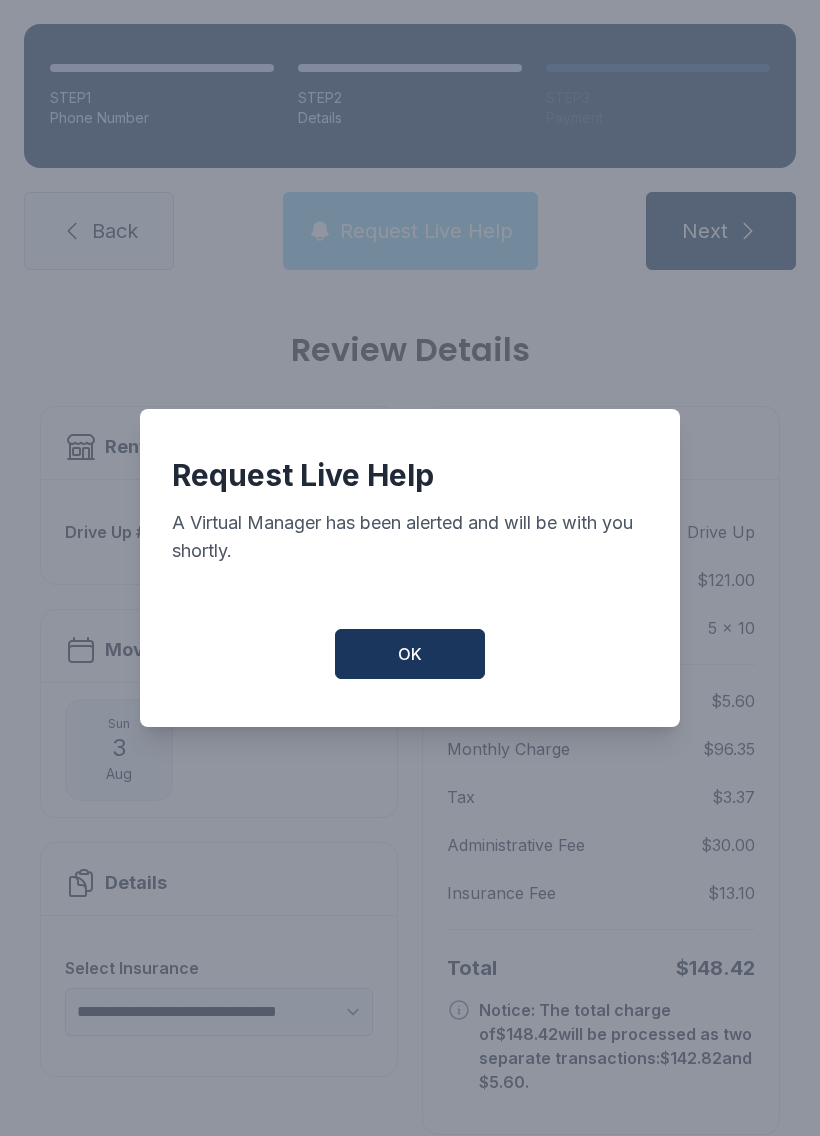 click on "OK" at bounding box center [410, 654] 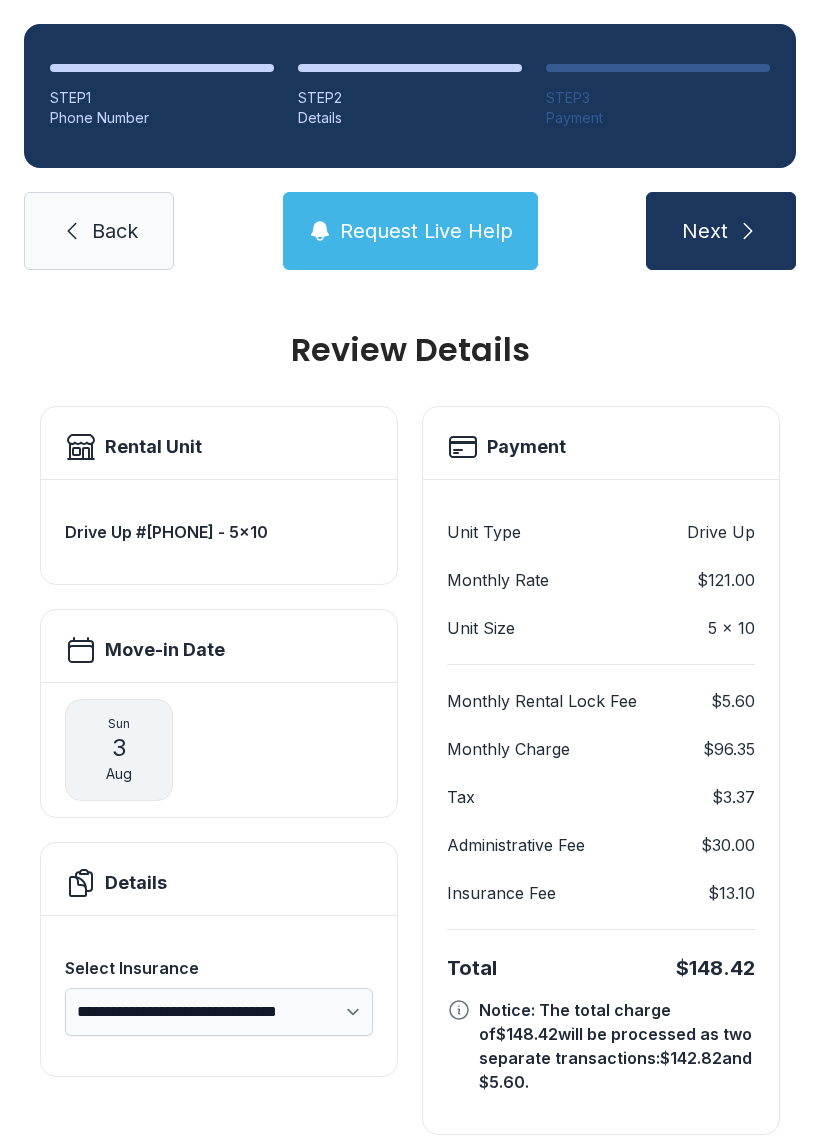 click on "Back" at bounding box center (115, 231) 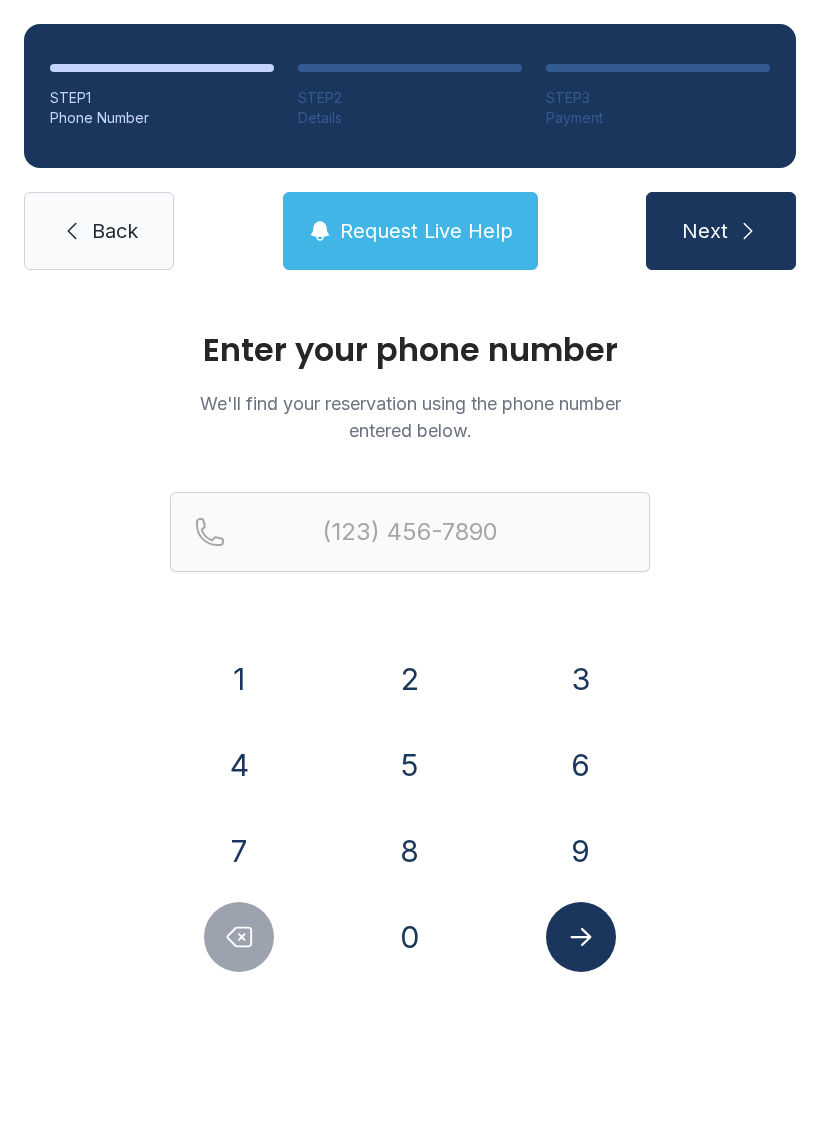 click on "Back" at bounding box center (99, 231) 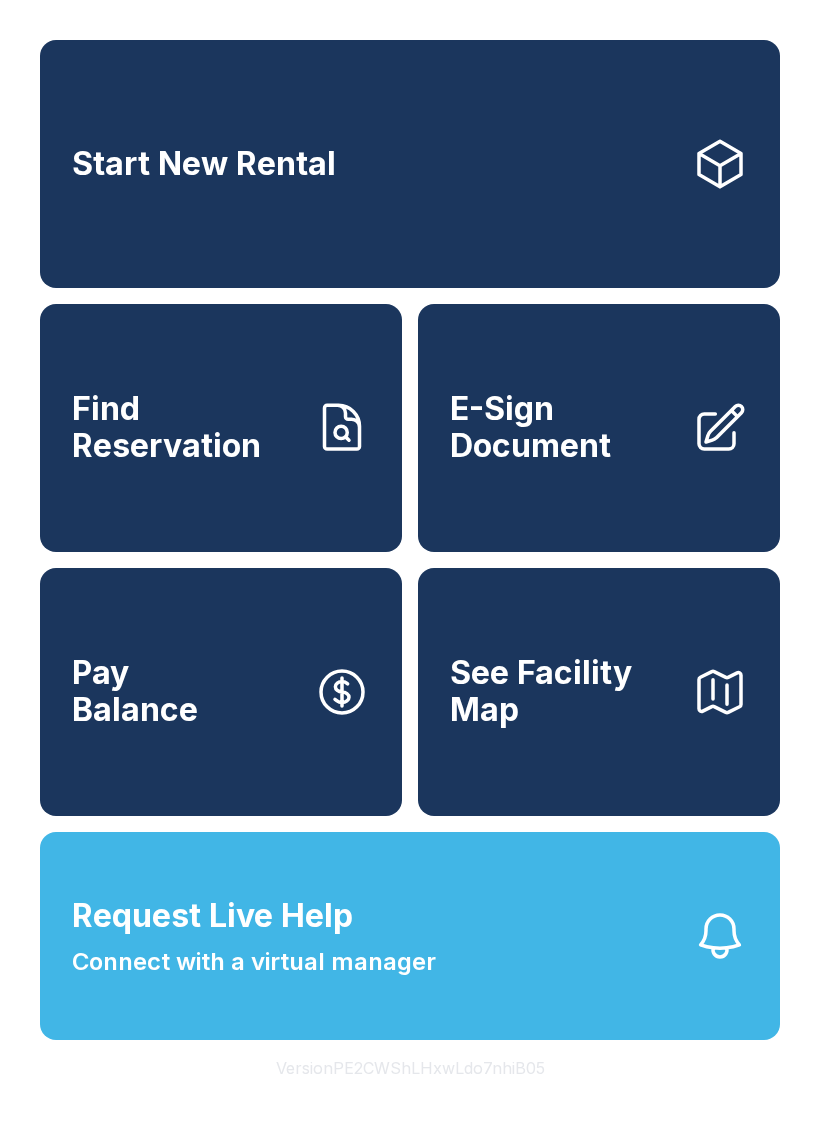 click on "E-Sign Document" at bounding box center [563, 427] 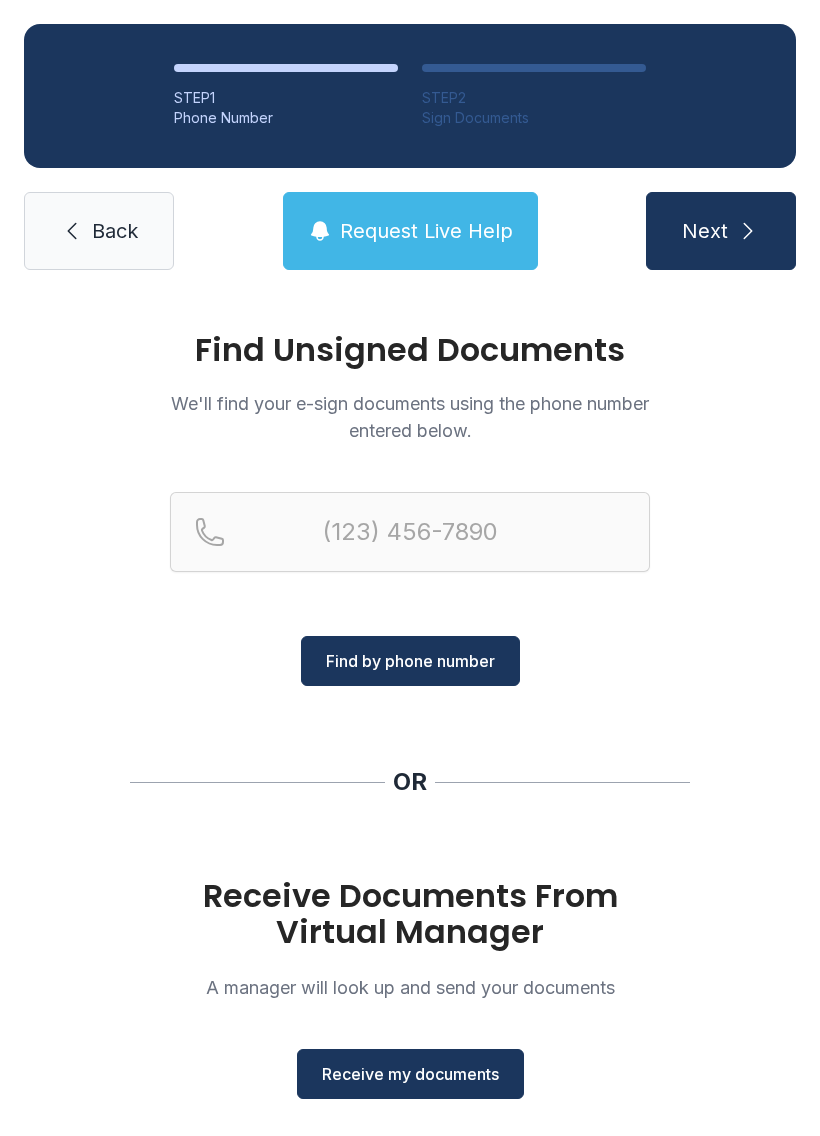 click on "Receive my documents" at bounding box center (410, 1074) 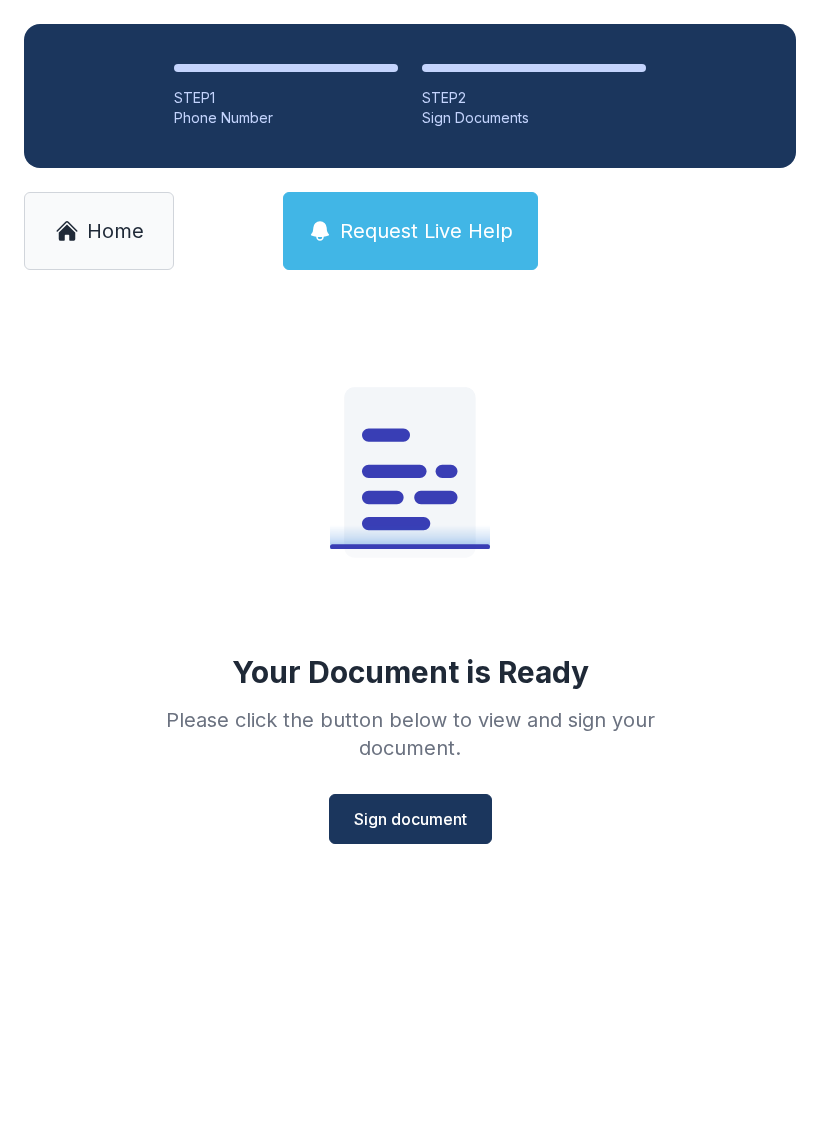 click on "Sign document" at bounding box center [410, 819] 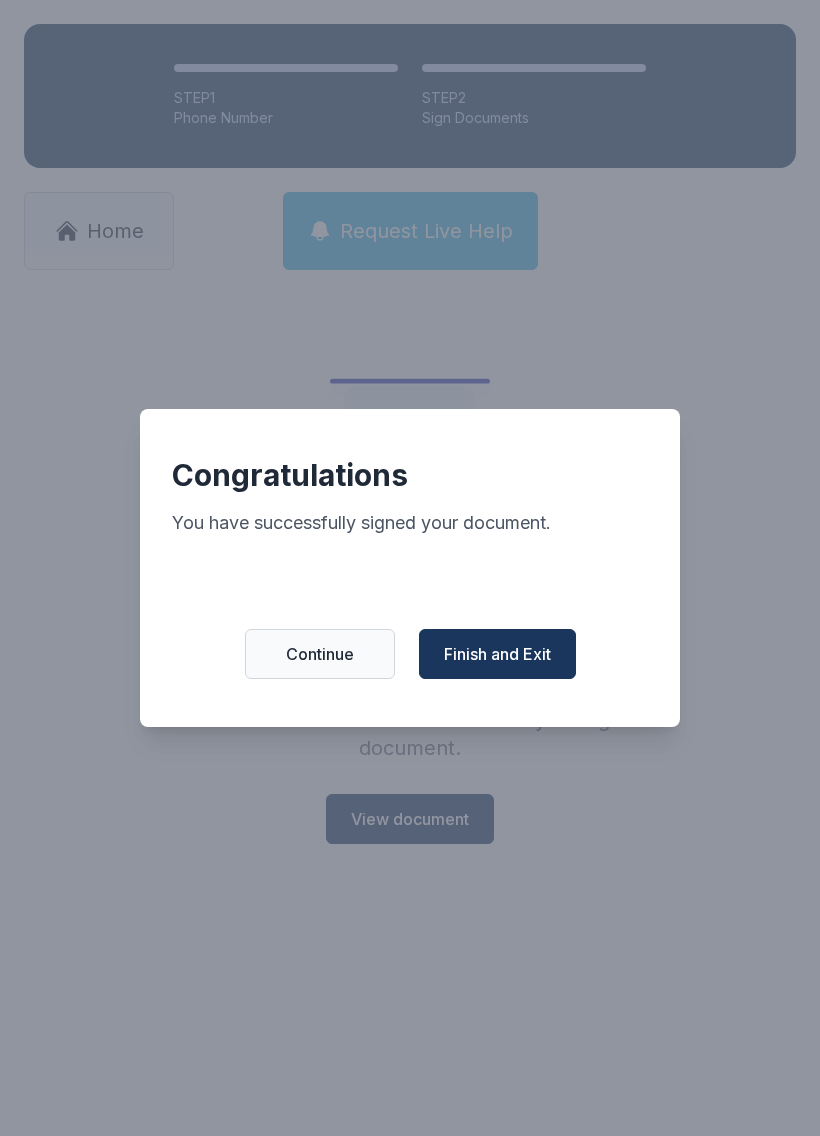click on "Finish and Exit" at bounding box center (497, 654) 